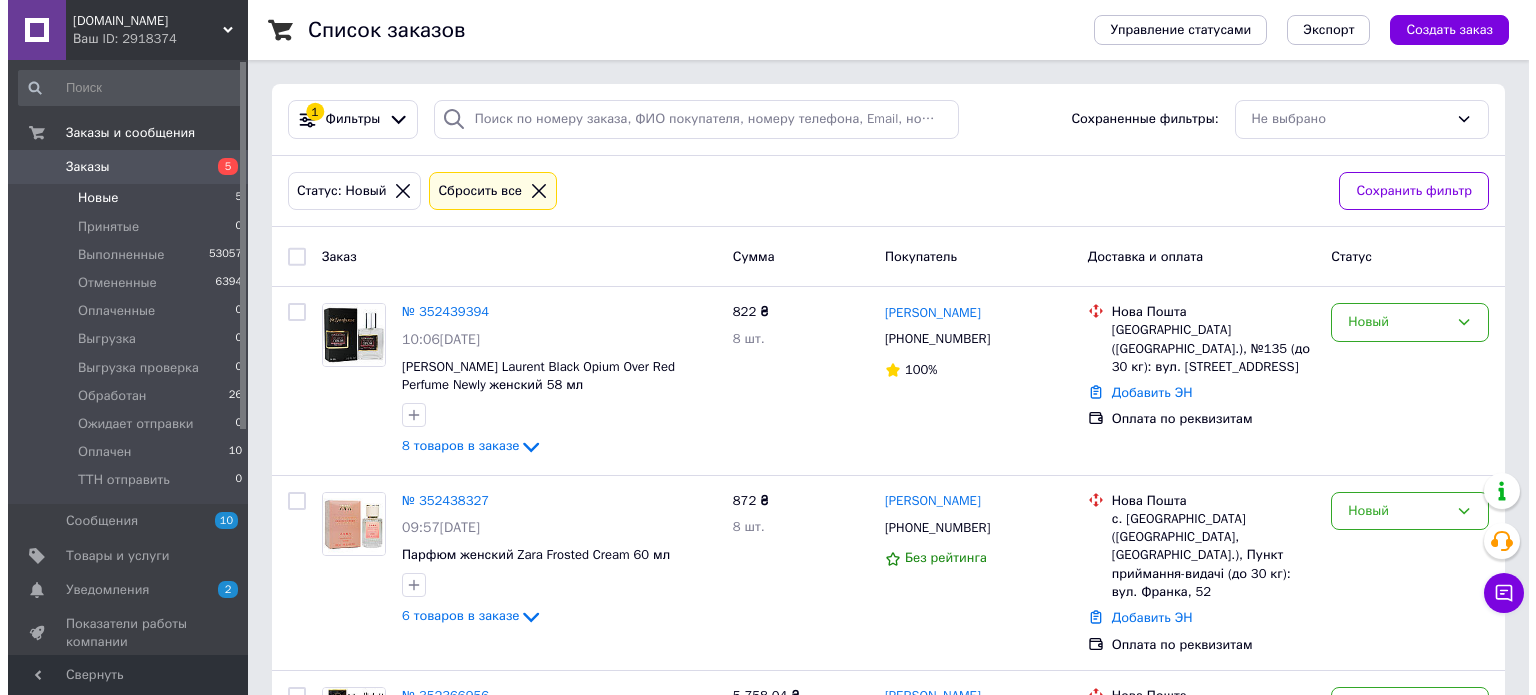 scroll, scrollTop: 0, scrollLeft: 0, axis: both 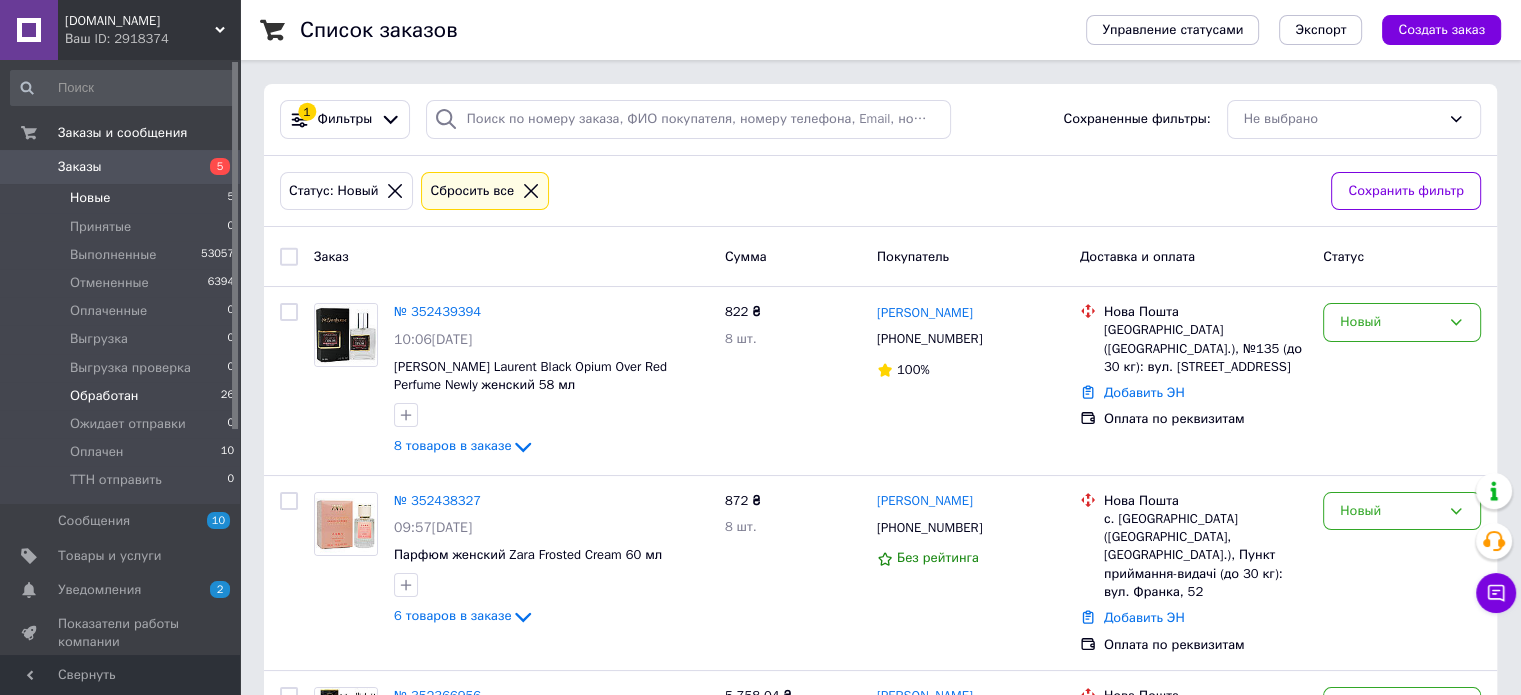 click on "Обработан" at bounding box center [104, 396] 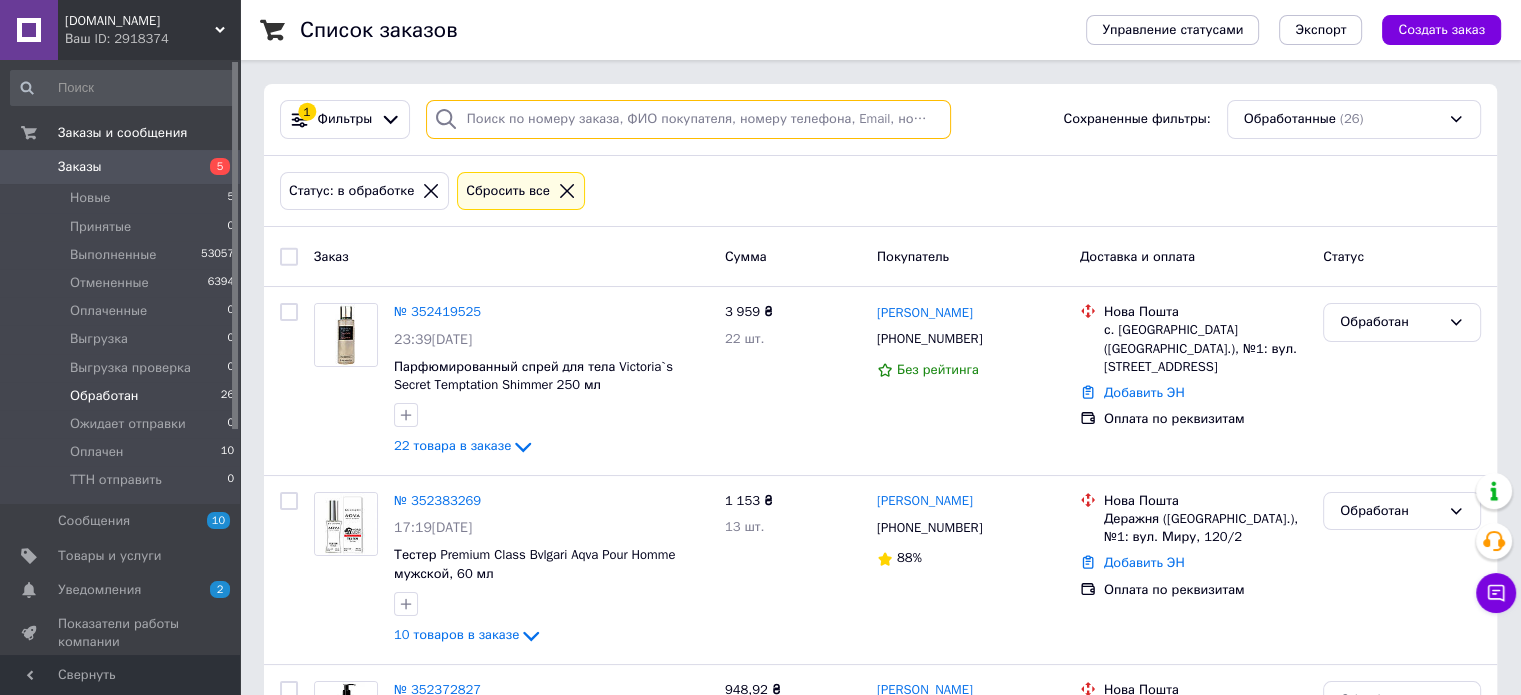 click at bounding box center [688, 119] 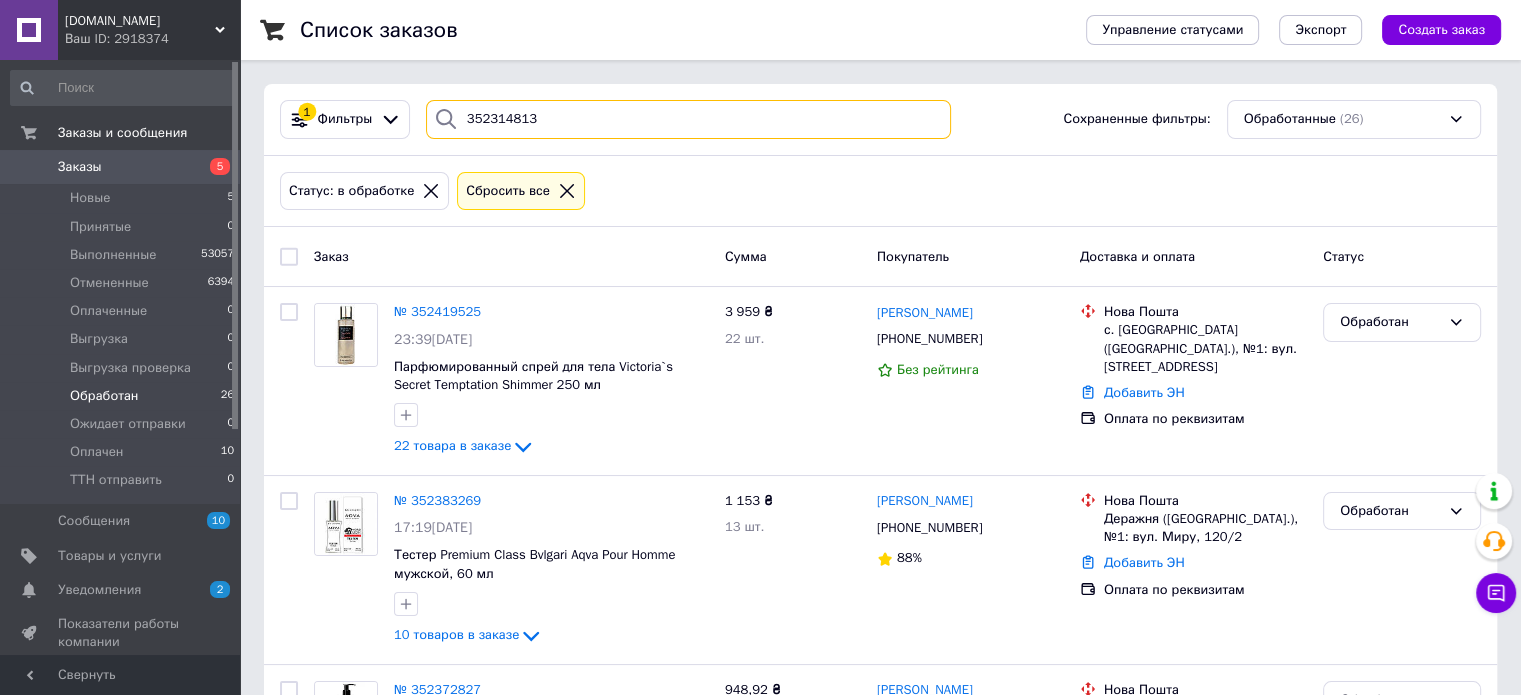 type on "352314813" 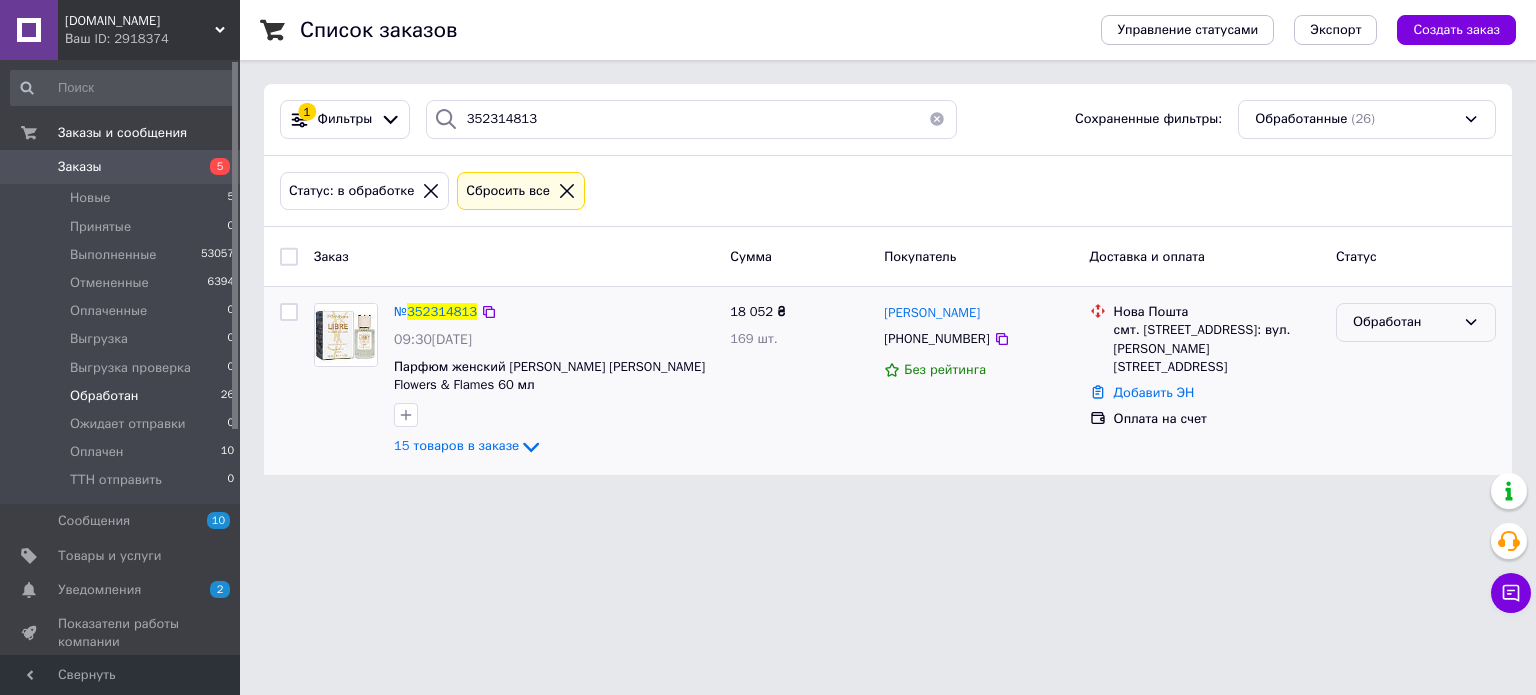 click on "Обработан" at bounding box center (1404, 322) 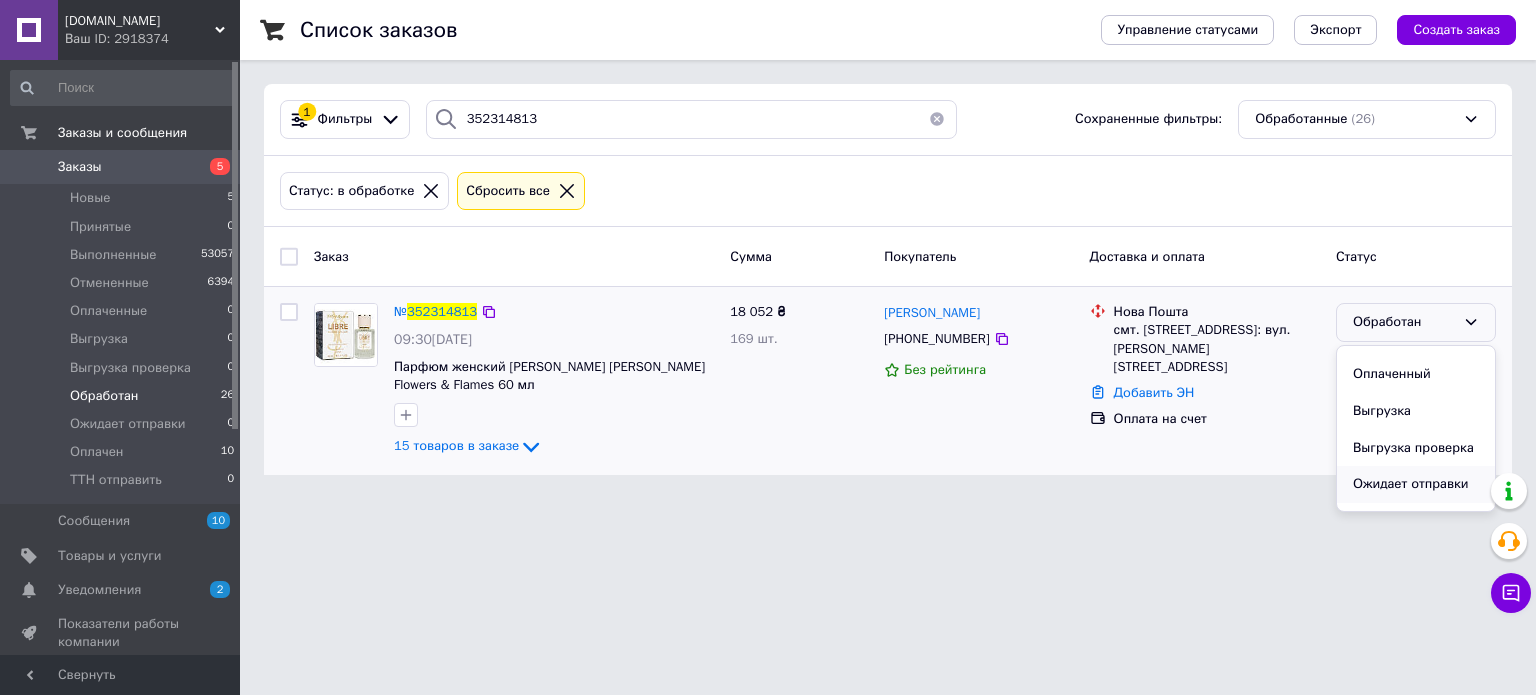scroll, scrollTop: 163, scrollLeft: 0, axis: vertical 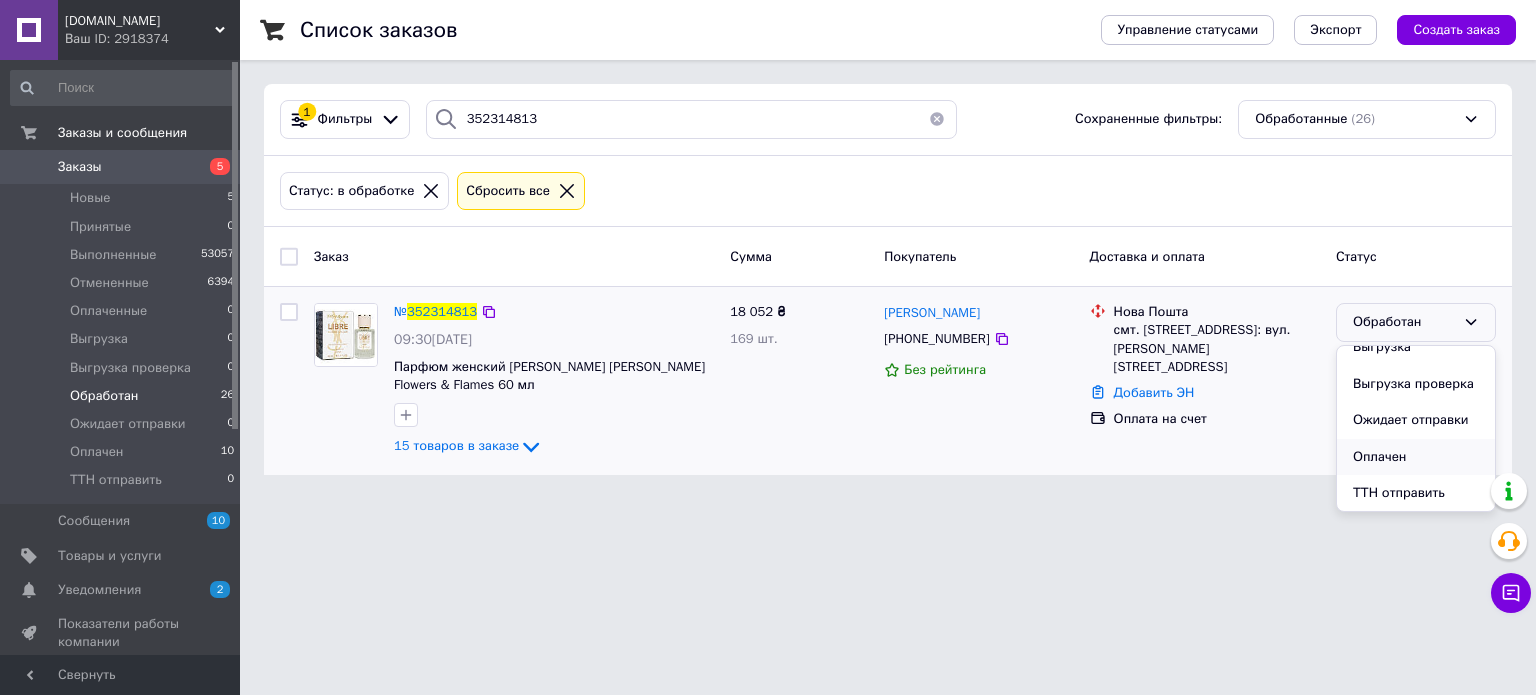 click on "Оплачен" at bounding box center (1416, 457) 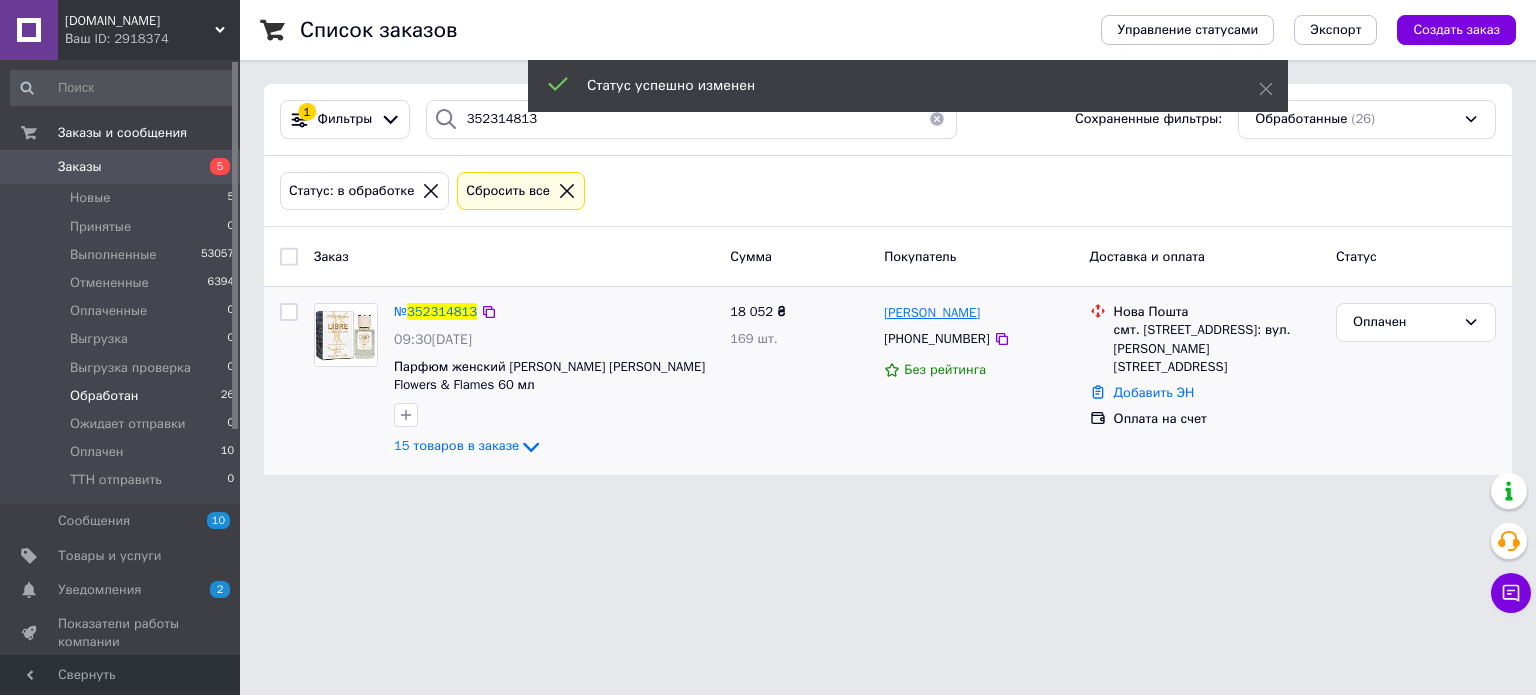 drag, startPoint x: 1013, startPoint y: 307, endPoint x: 884, endPoint y: 309, distance: 129.0155 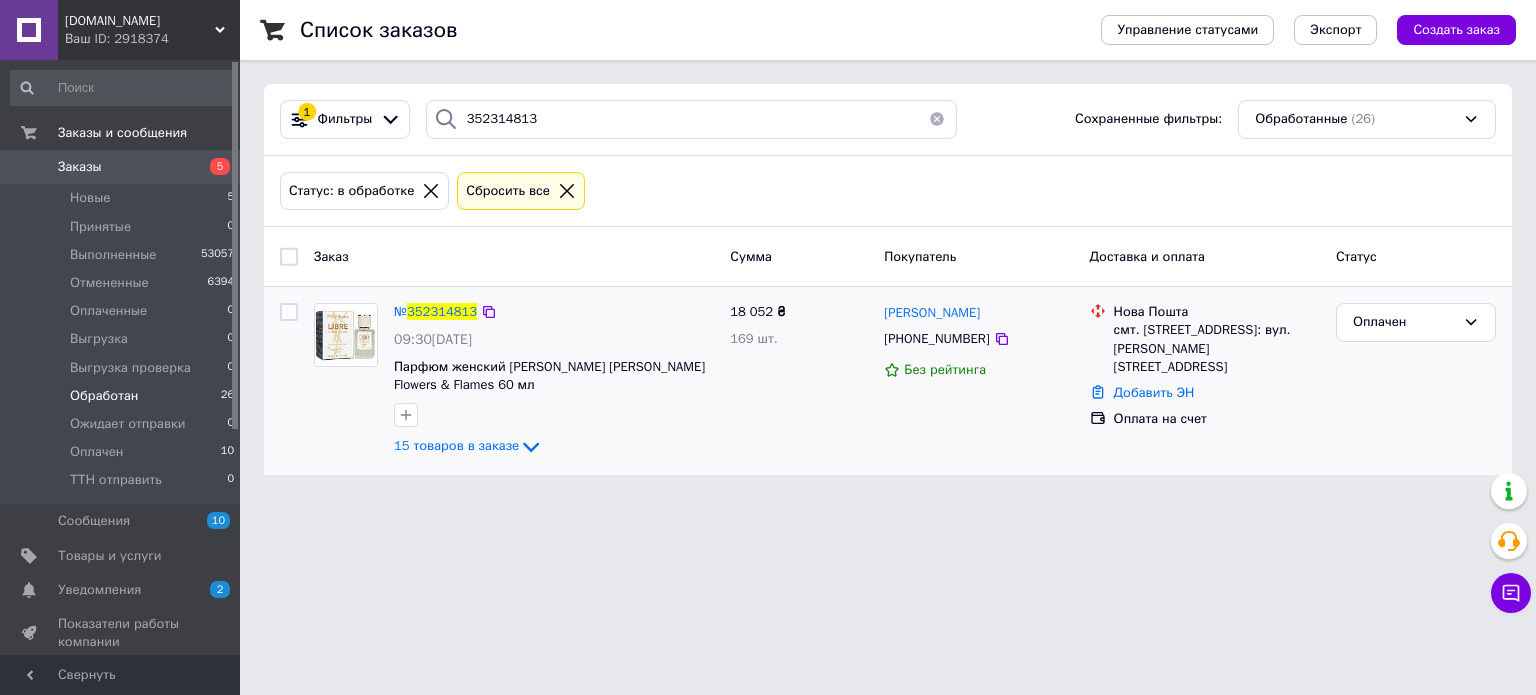 copy on "[PERSON_NAME]" 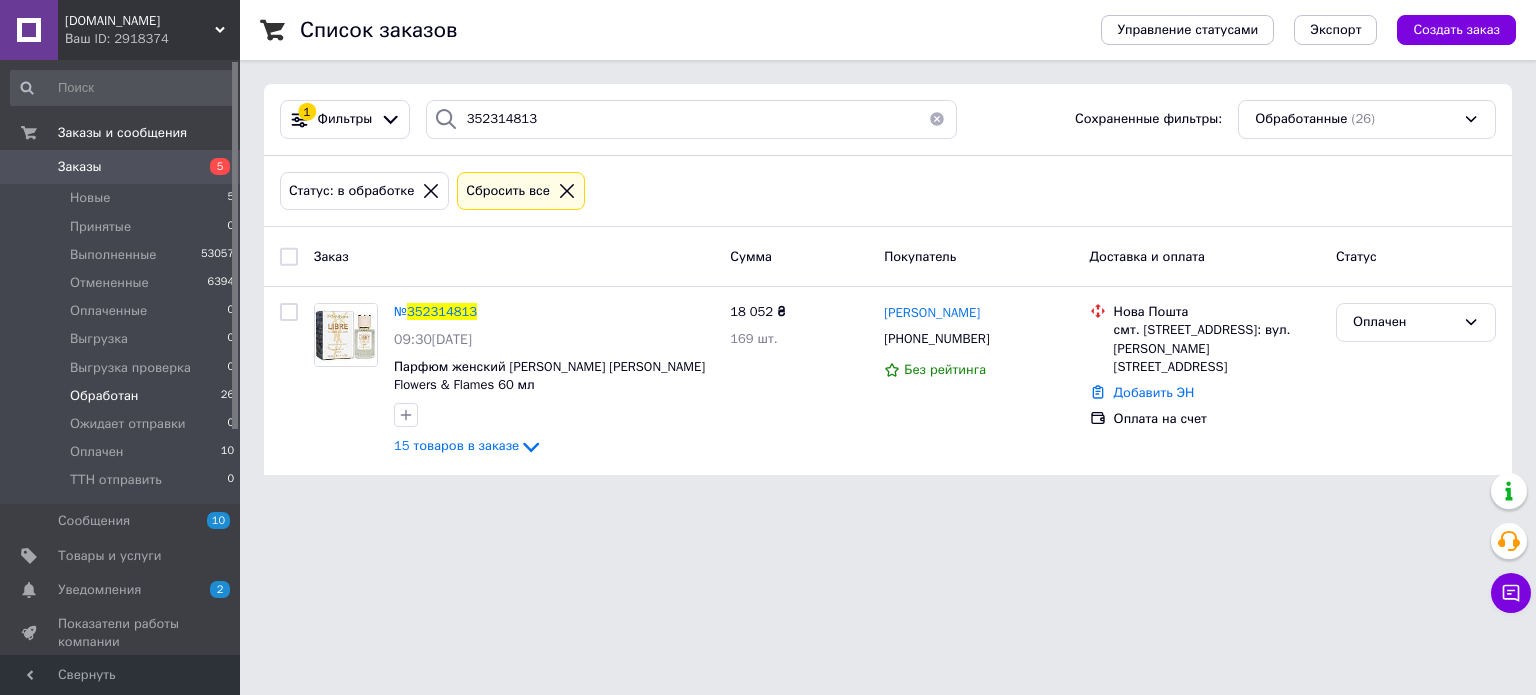 click on "[DOMAIN_NAME] Ваш ID: 2918374 Сайт [DOMAIN_NAME] Кабинет покупателя Проверить состояние системы Страница на портале Справка Выйти Заказы и сообщения Заказы 5 Новые 5 Принятые 0 Выполненные 53057 Отмененные 6394 Оплаченные 0 Выгрузка 0 Выгрузка проверка 0 Обработан 26 Ожидает отправки 0 Оплачен 10 ТТН отправить 0 Сообщения 10 Товары и услуги Уведомления 2 0 Показатели работы компании Панель управления Отзывы Покупатели Каталог ProSale Аналитика Управление сайтом Кошелек компании Маркет Настройки Тарифы и счета Prom микс 20 000 1 352314813" at bounding box center [768, 249] 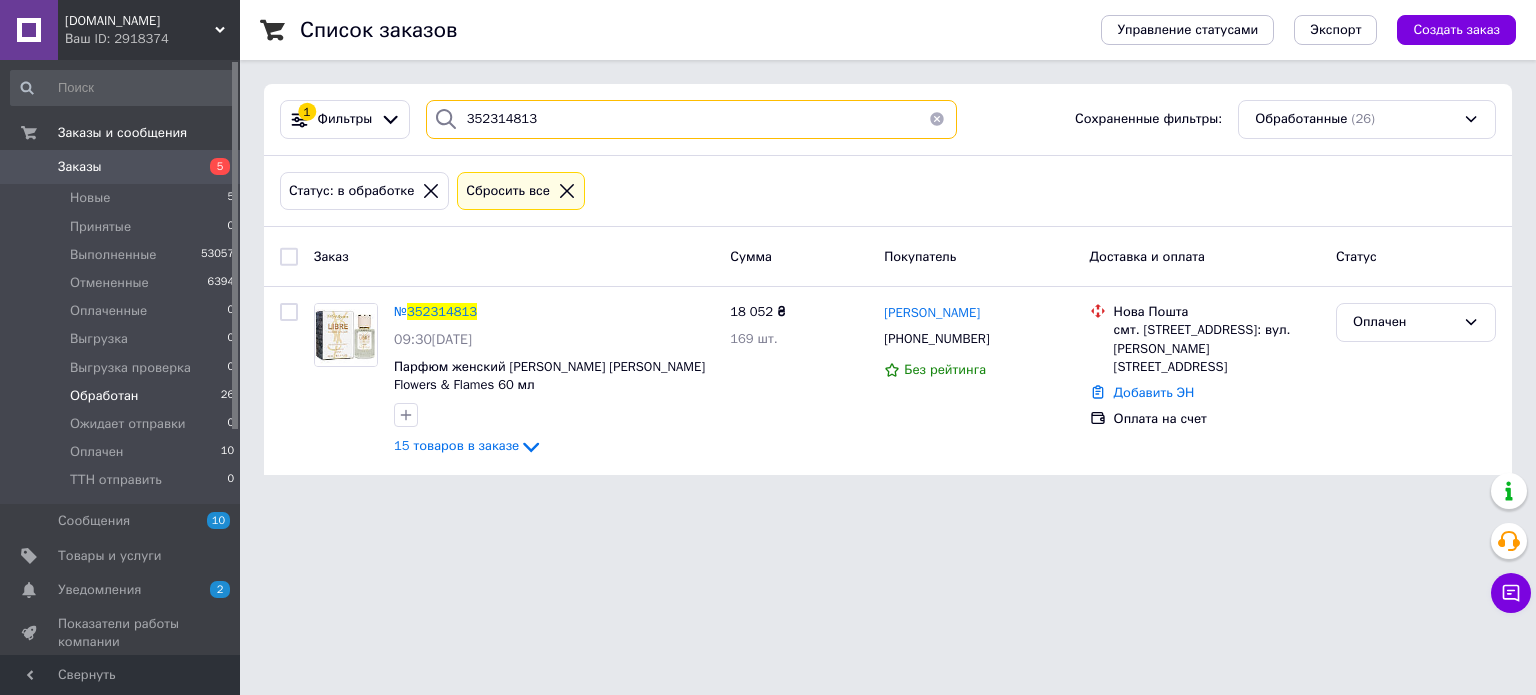 drag, startPoint x: 568, startPoint y: 125, endPoint x: 447, endPoint y: 123, distance: 121.016525 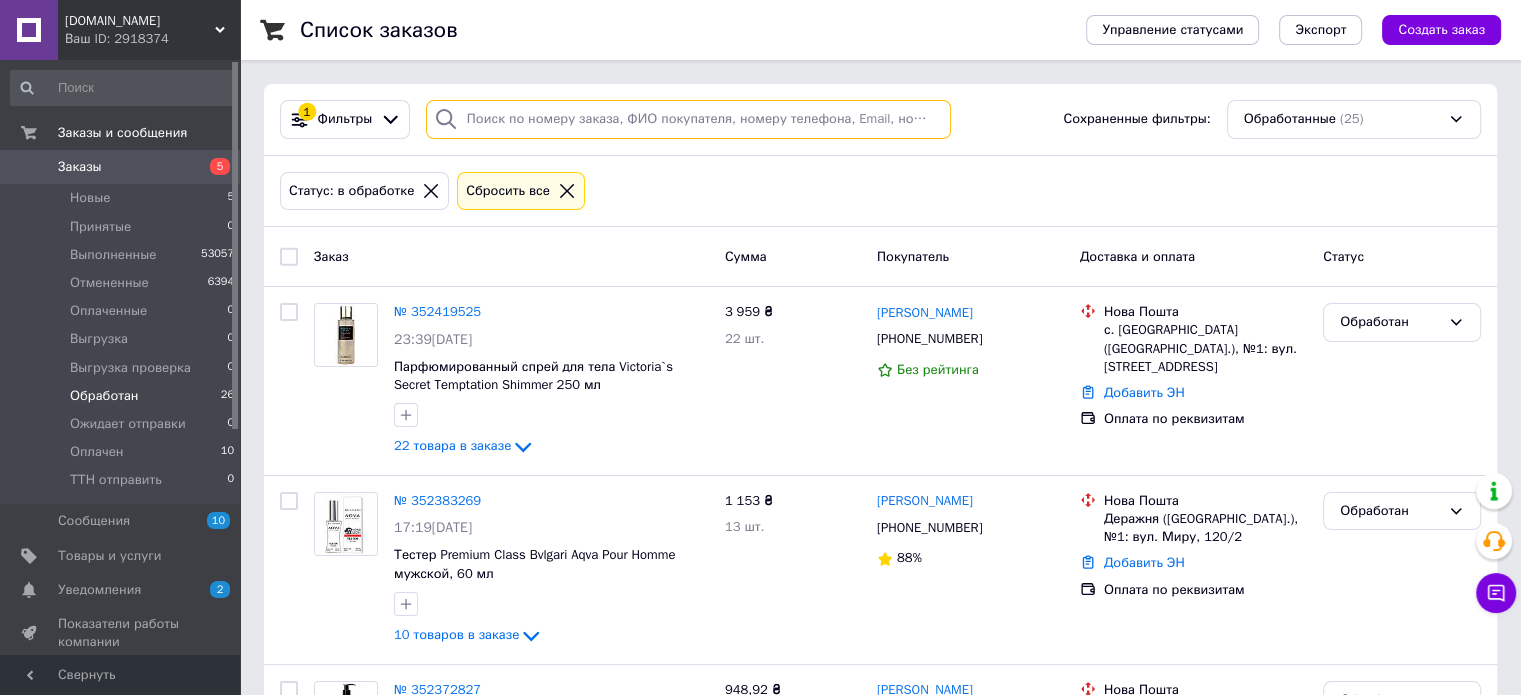 paste on "352372827" 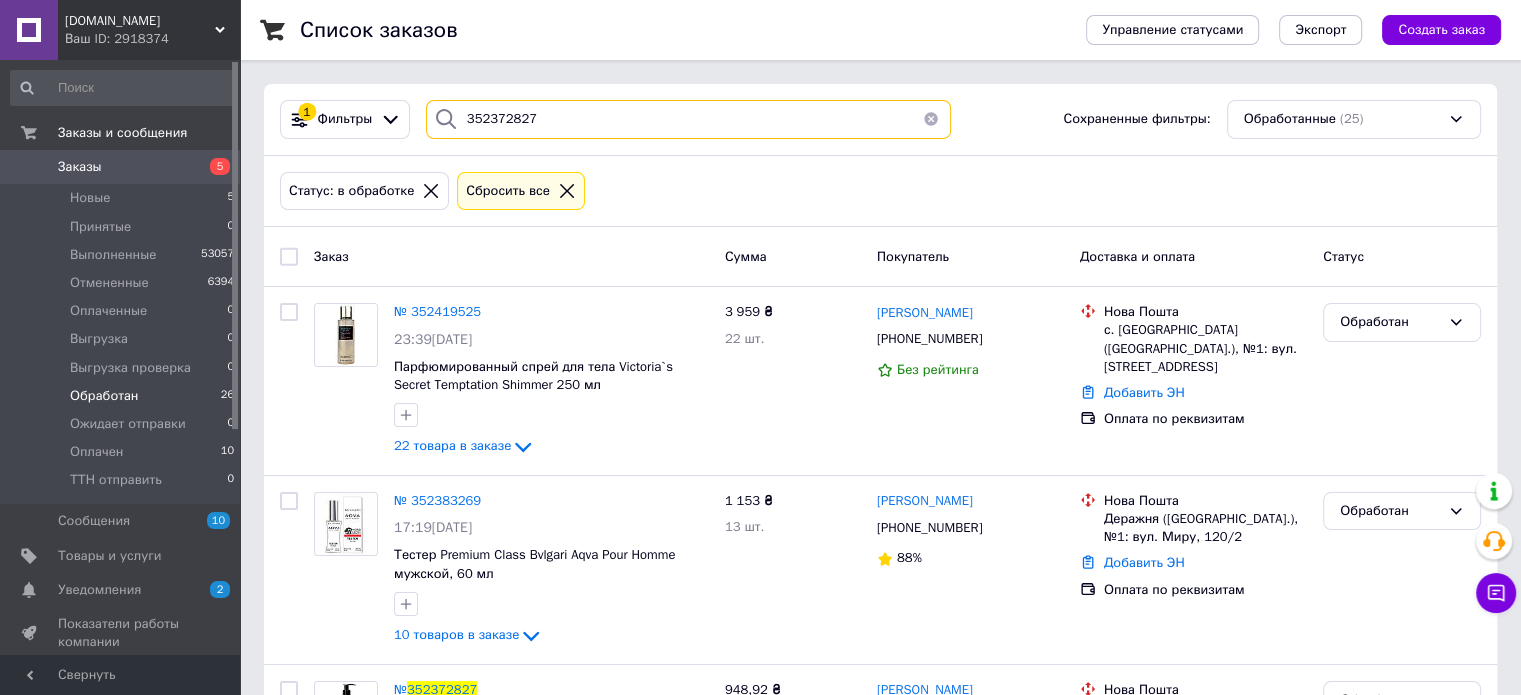 type on "352372827" 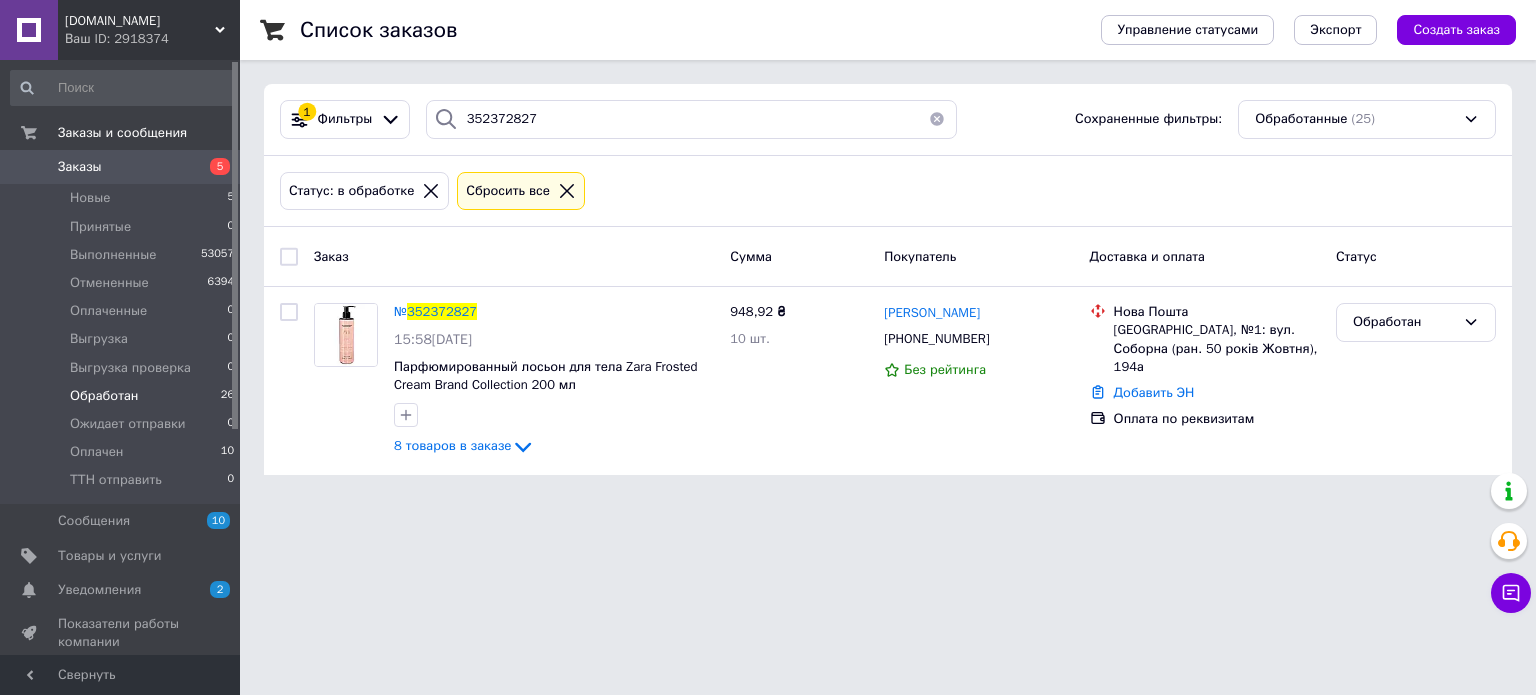 click on "Обработан" at bounding box center (1404, 322) 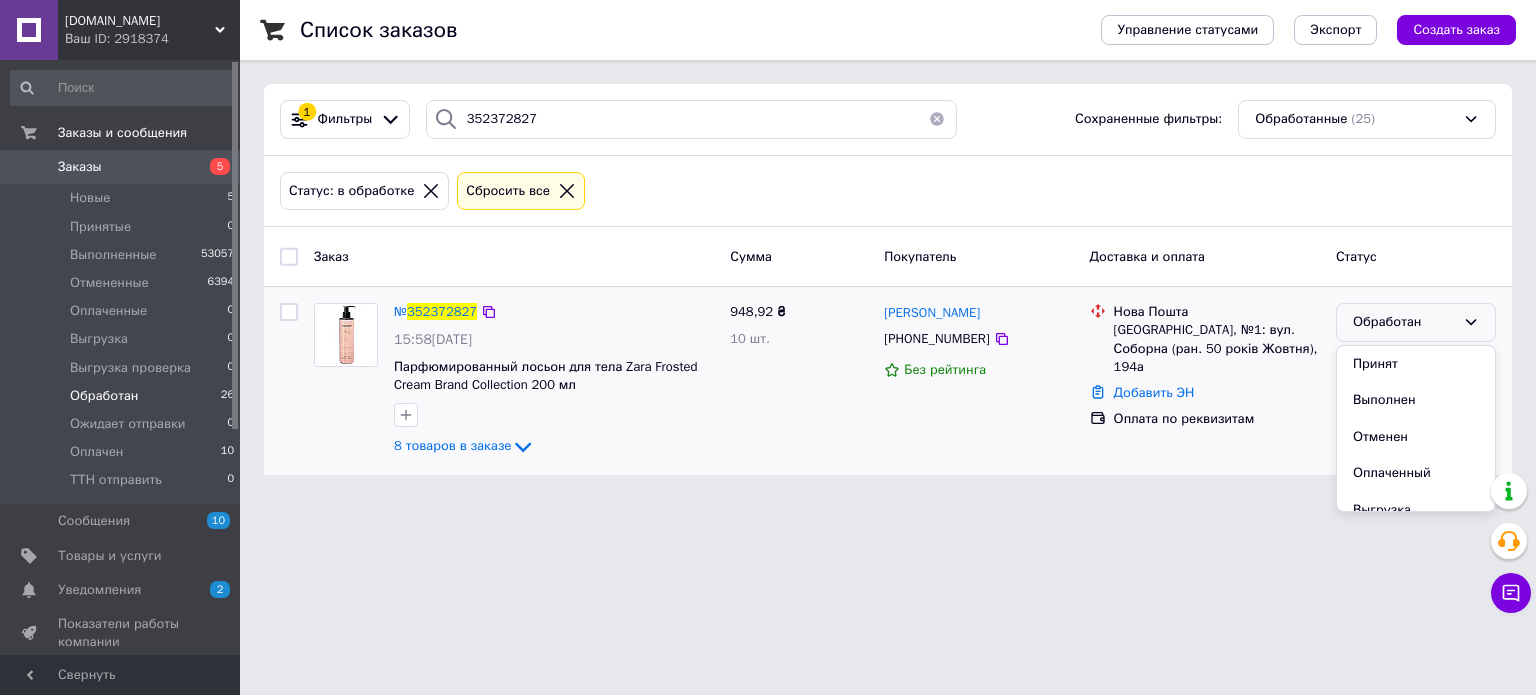 scroll, scrollTop: 163, scrollLeft: 0, axis: vertical 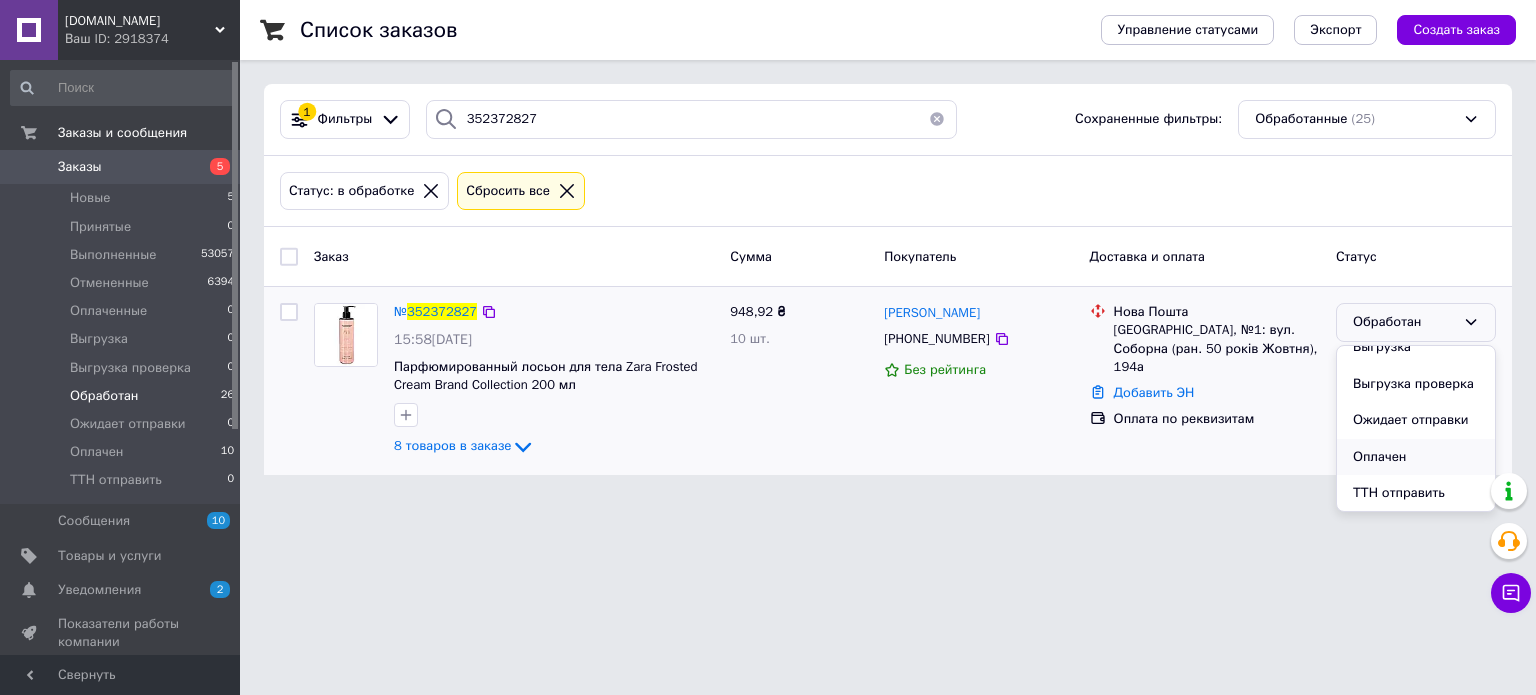 click on "Оплачен" at bounding box center (1416, 457) 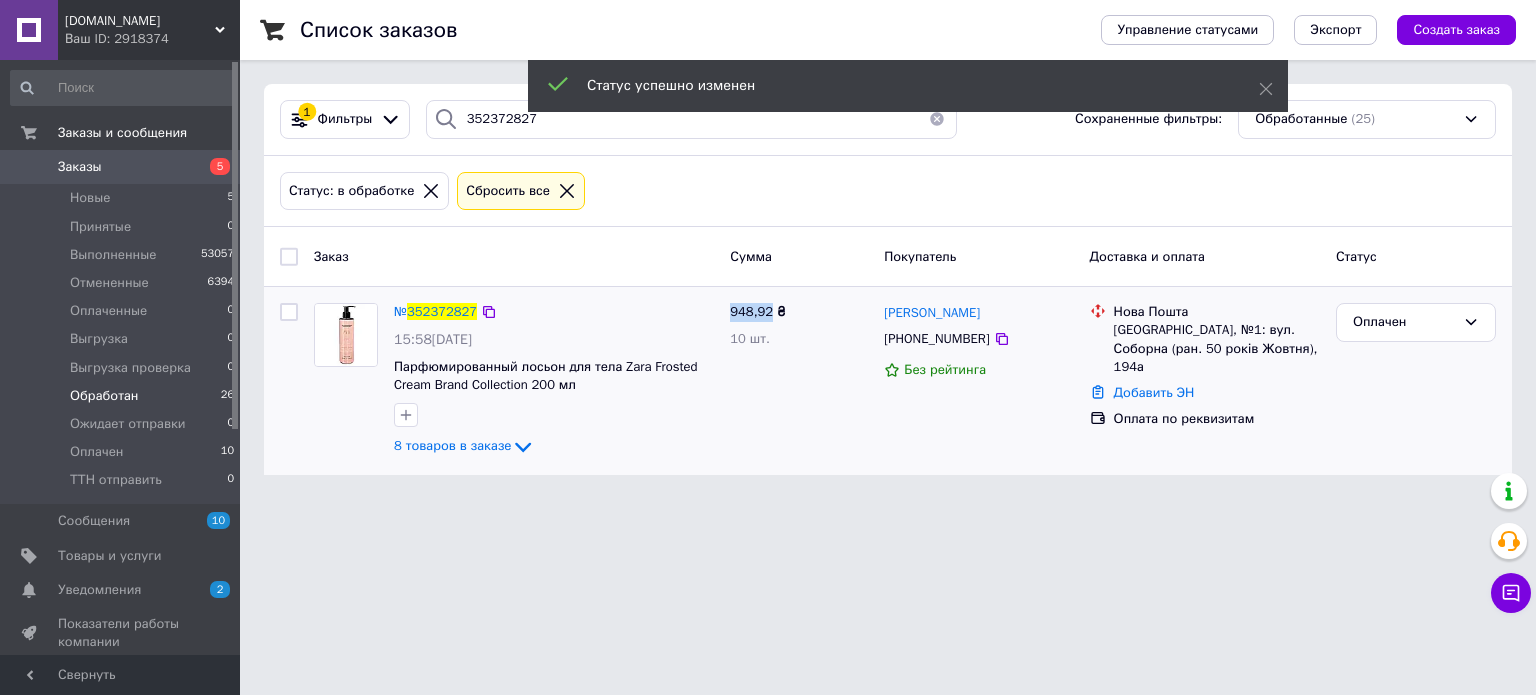 drag, startPoint x: 769, startPoint y: 310, endPoint x: 732, endPoint y: 310, distance: 37 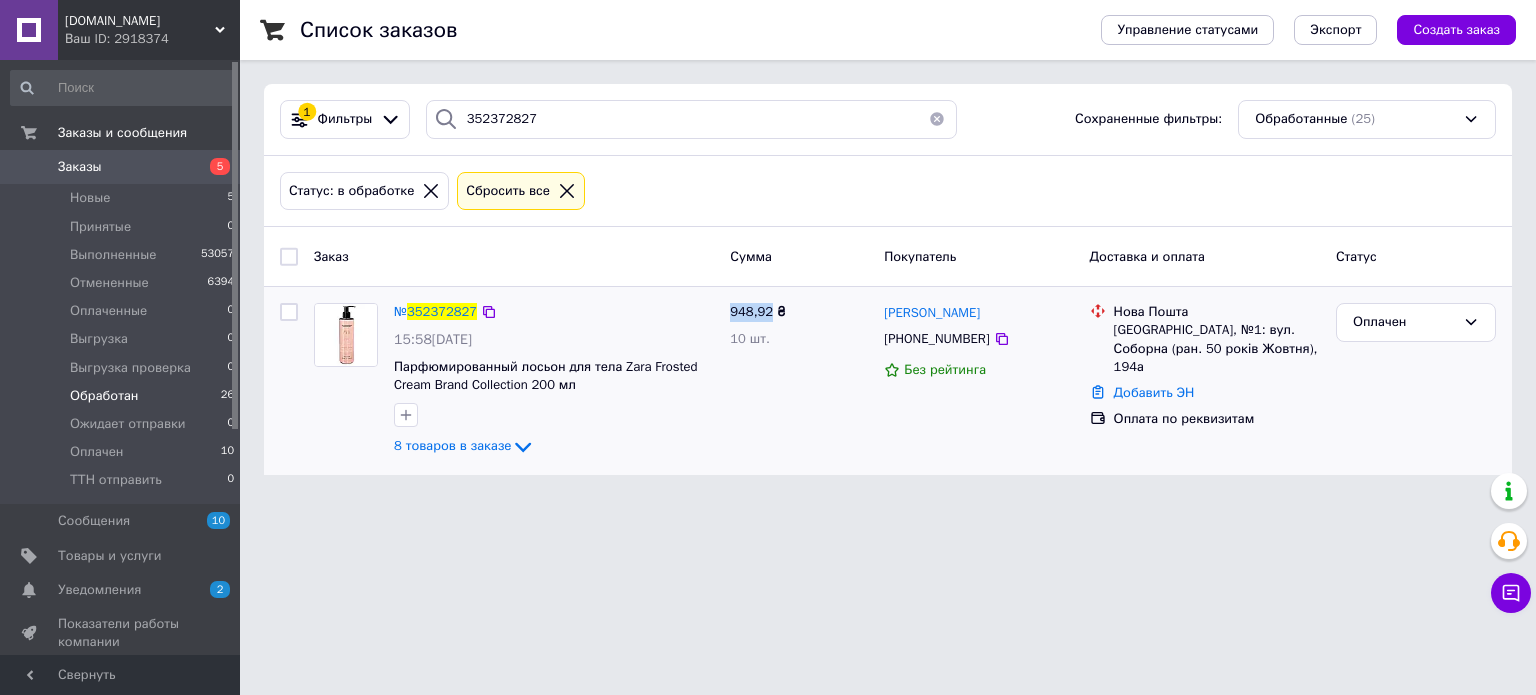 copy on "948,92" 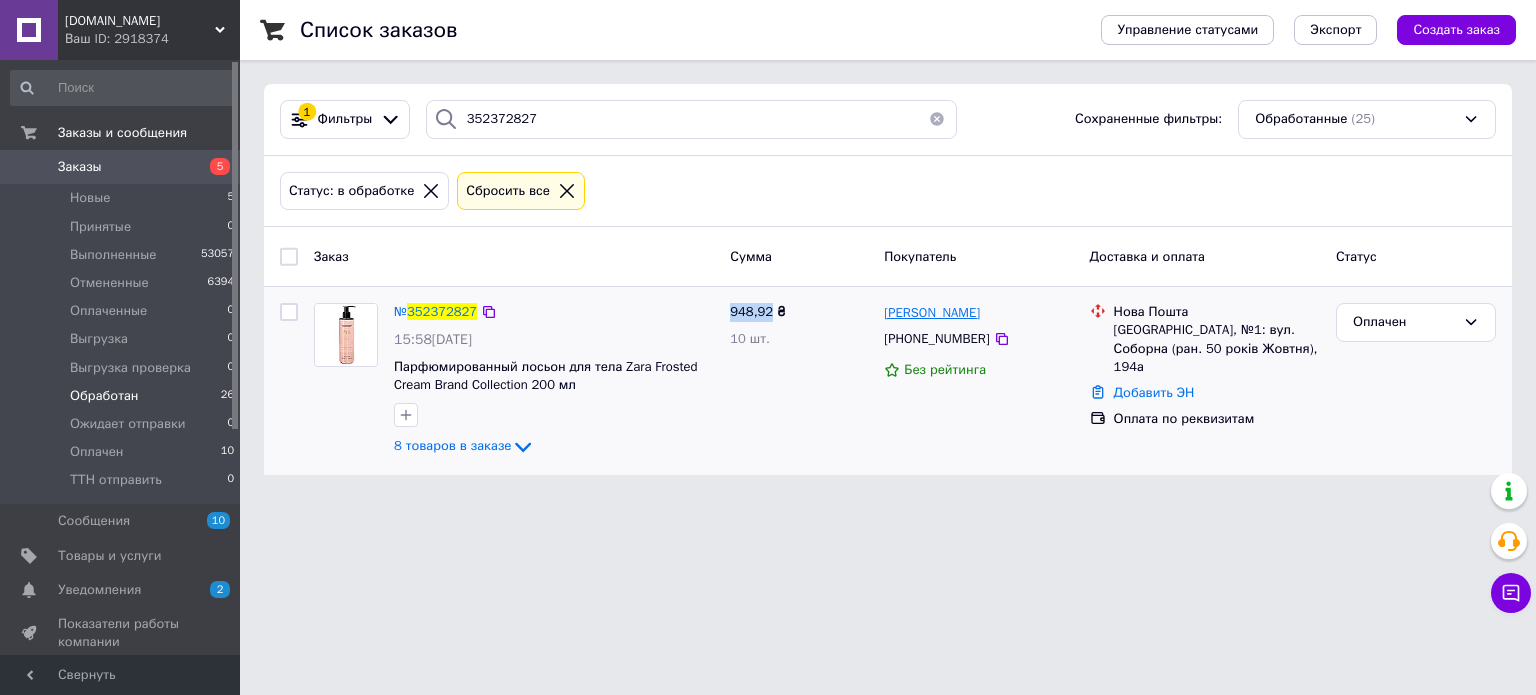 drag, startPoint x: 988, startPoint y: 311, endPoint x: 886, endPoint y: 311, distance: 102 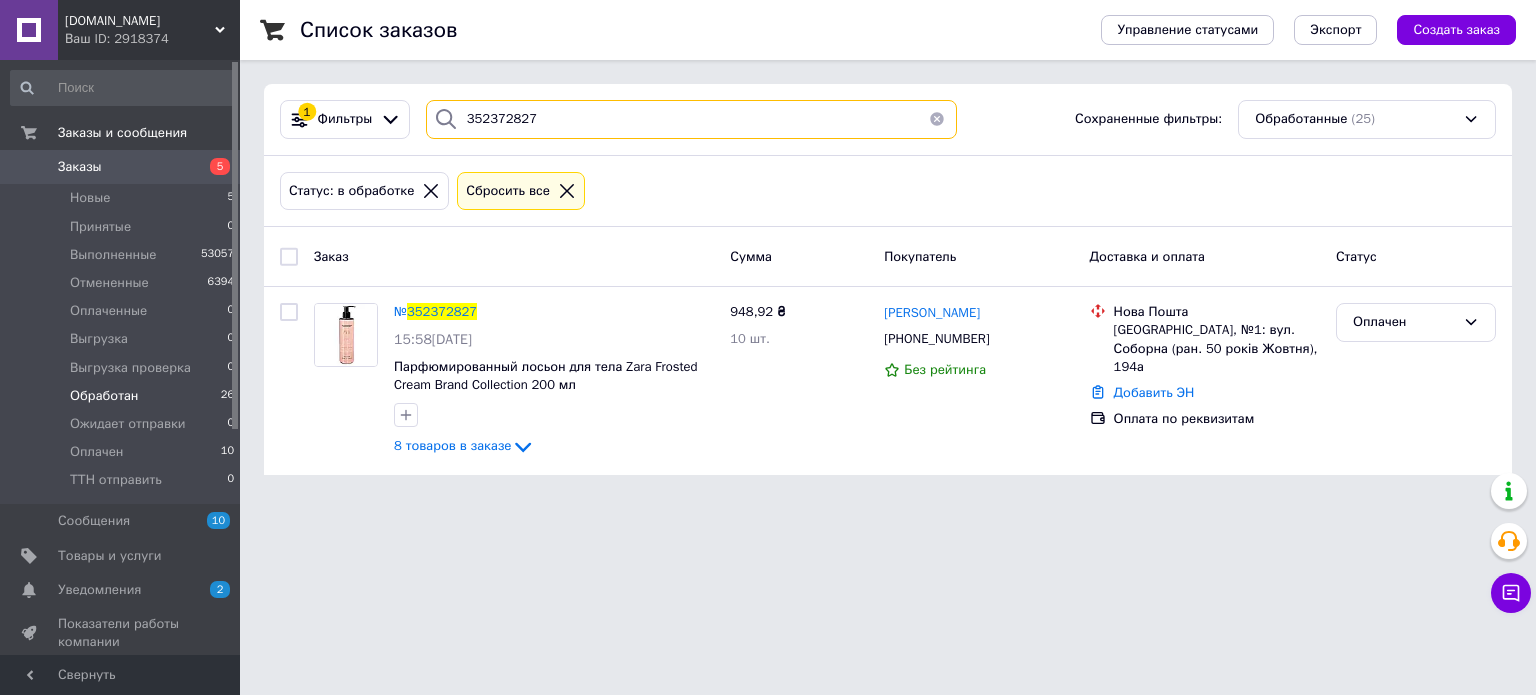 drag, startPoint x: 452, startPoint y: 121, endPoint x: 438, endPoint y: 121, distance: 14 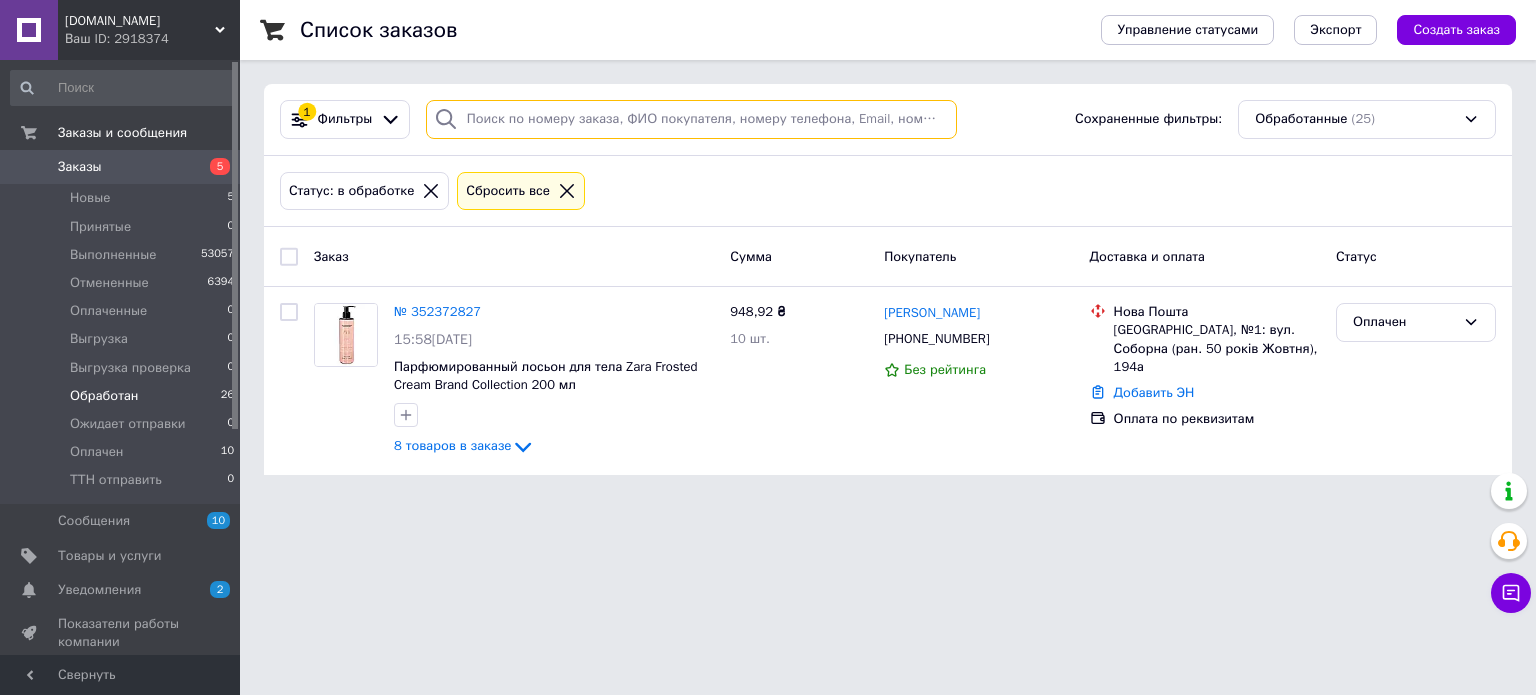 paste on "352419525" 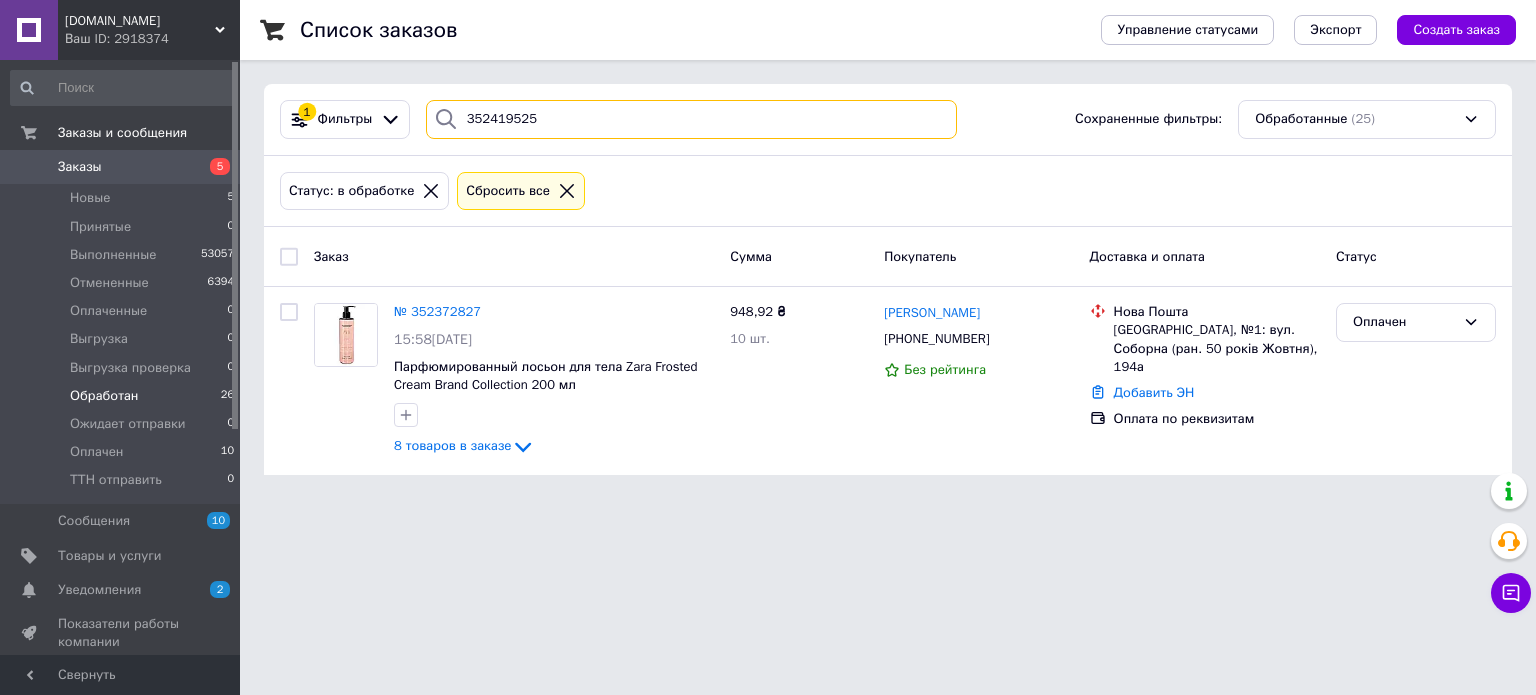 type on "352419525" 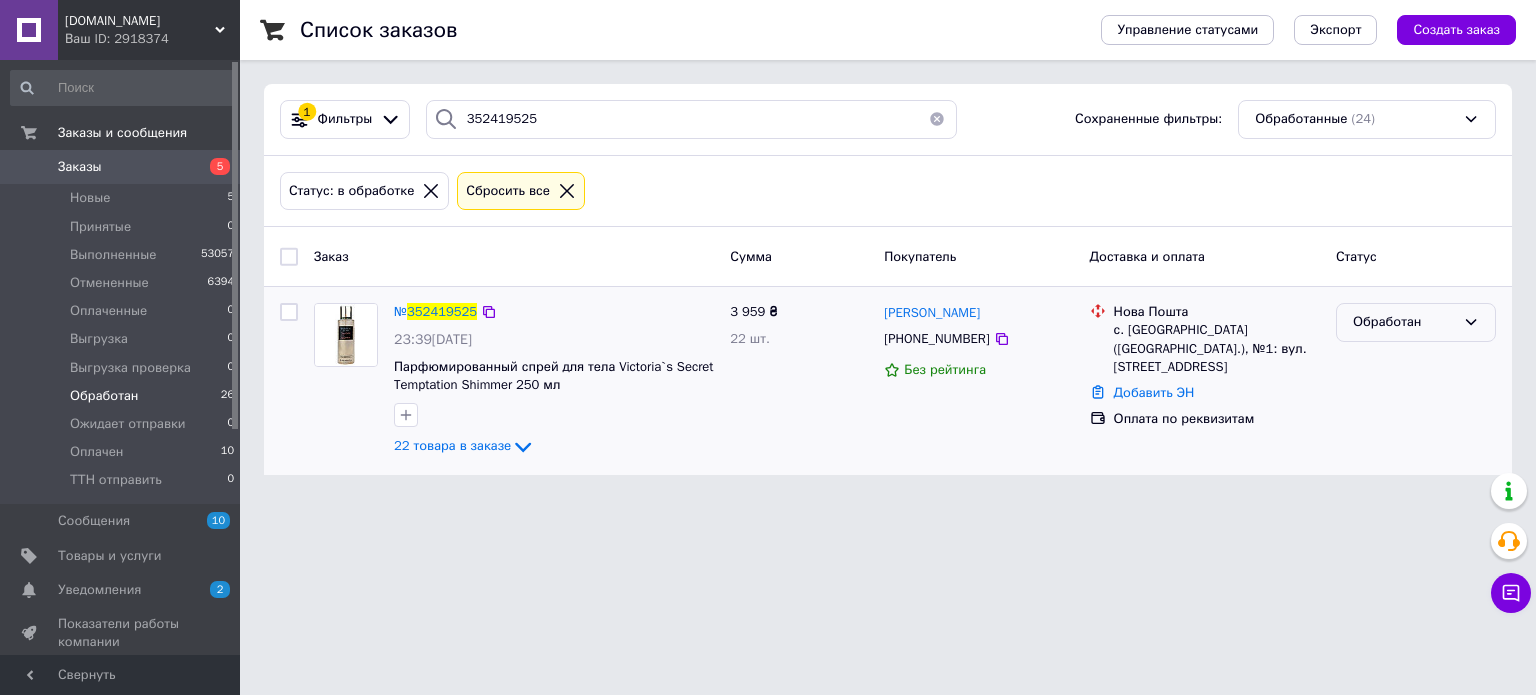 click on "Обработан" at bounding box center [1404, 322] 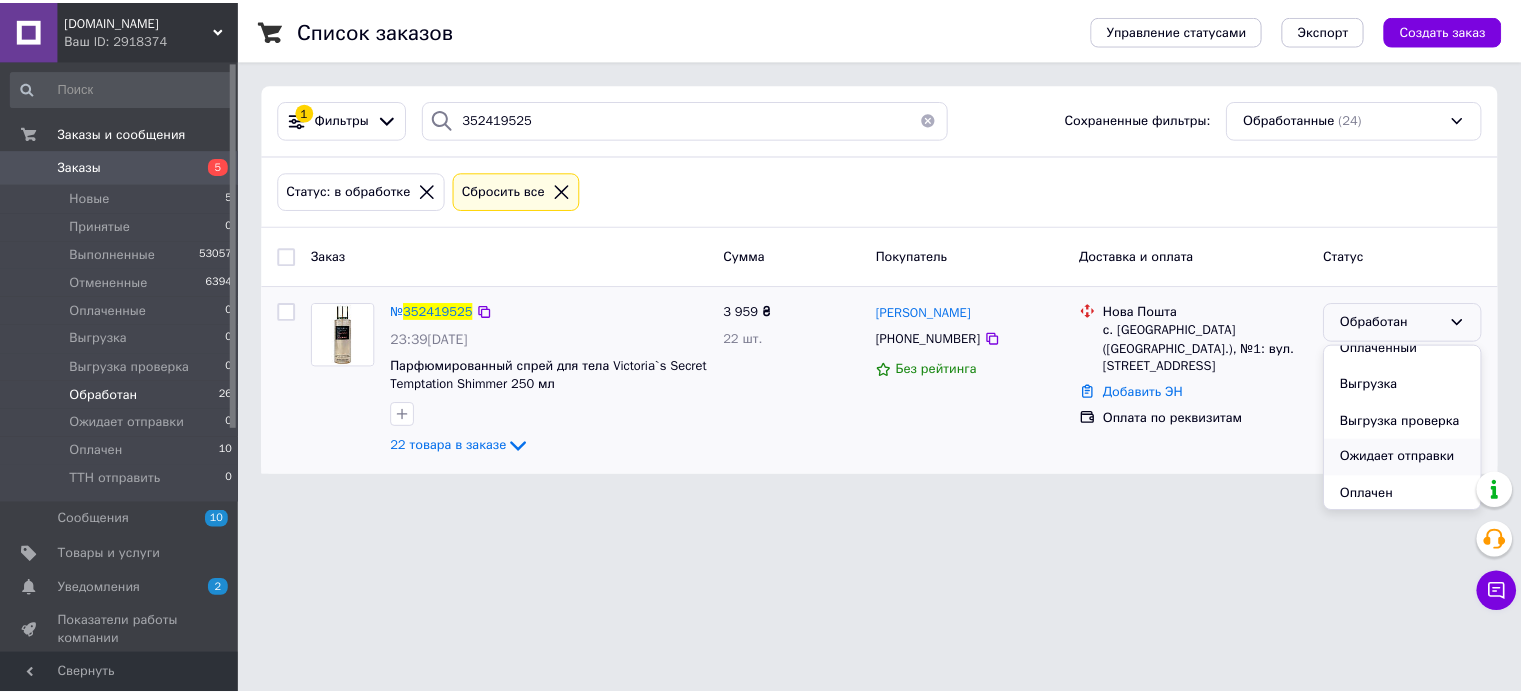 scroll, scrollTop: 163, scrollLeft: 0, axis: vertical 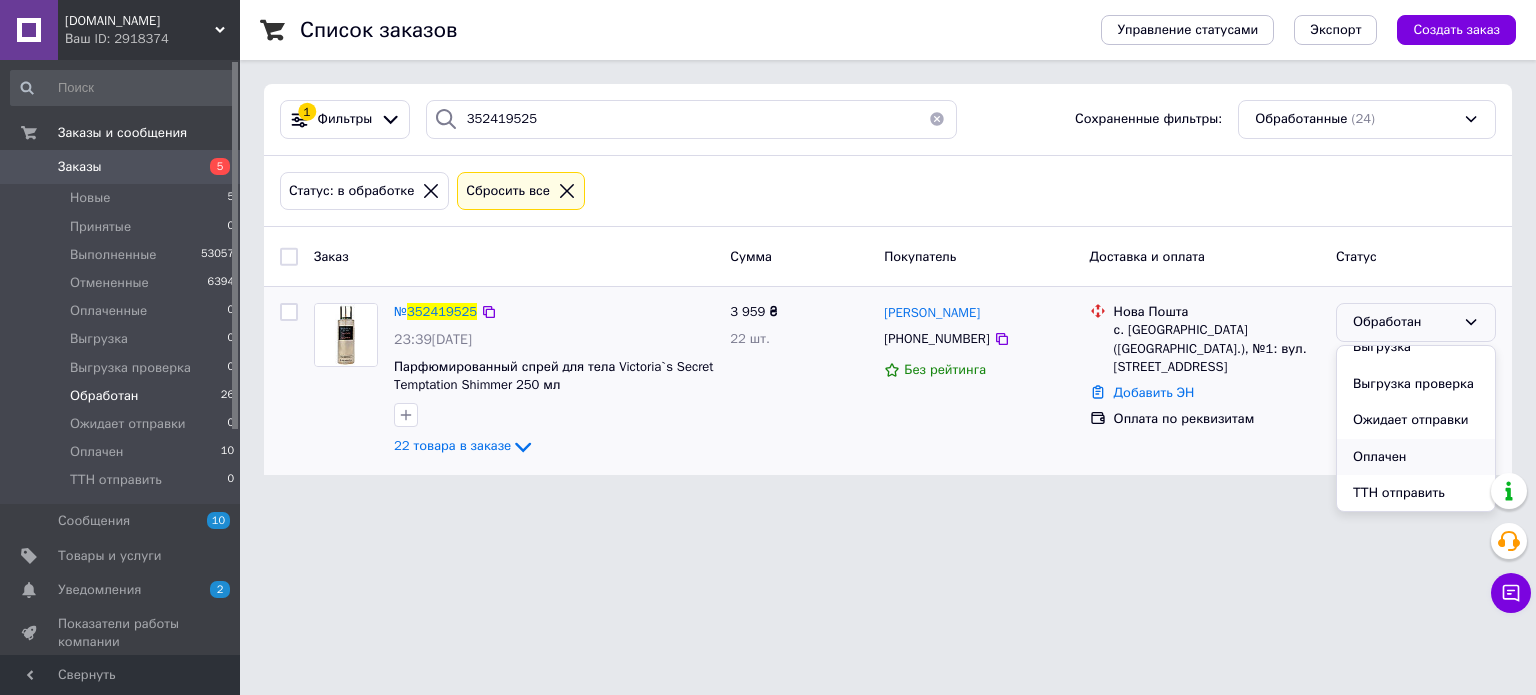 click on "Оплачен" at bounding box center [1416, 457] 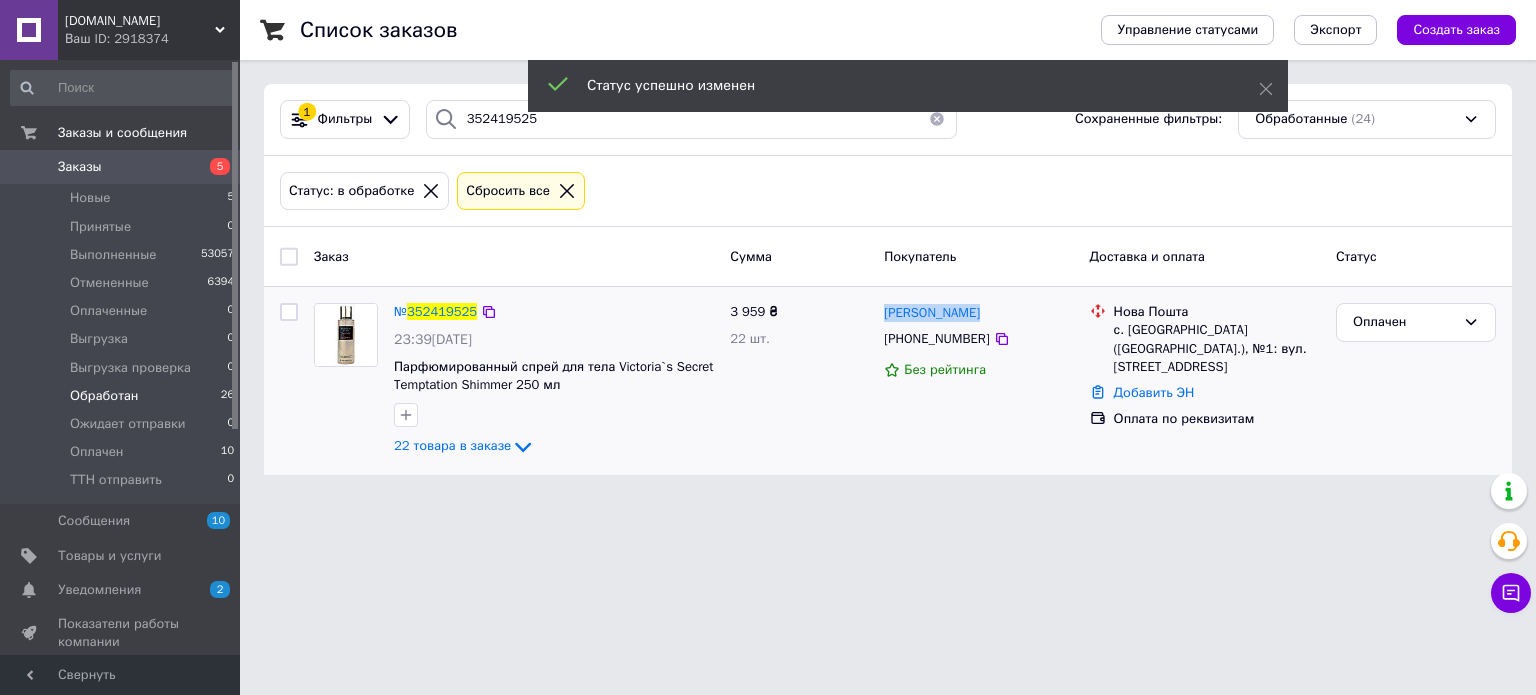 drag, startPoint x: 1001, startPoint y: 315, endPoint x: 880, endPoint y: 311, distance: 121.0661 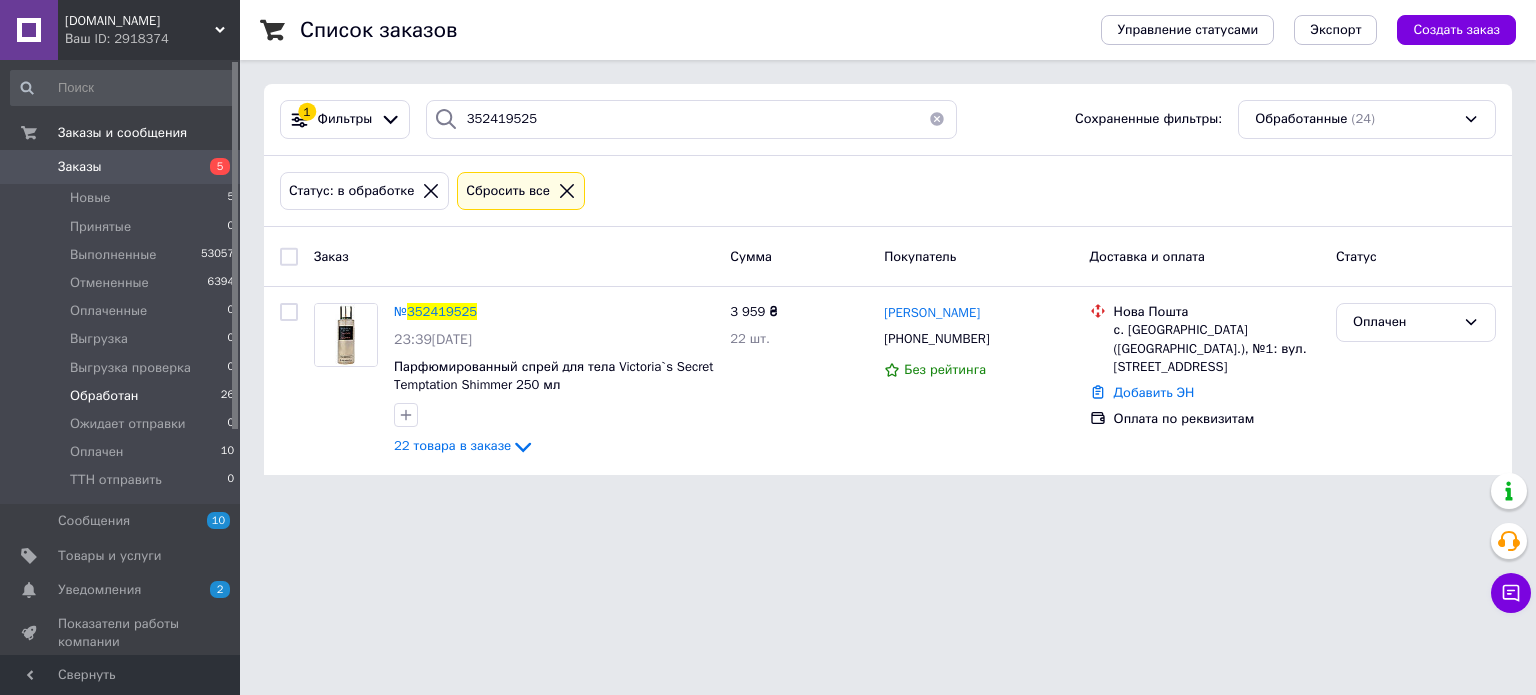 click on "[DOMAIN_NAME] Ваш ID: 2918374 Сайт [DOMAIN_NAME] Кабинет покупателя Проверить состояние системы Страница на портале Справка Выйти Заказы и сообщения Заказы 5 Новые 5 Принятые 0 Выполненные 53057 Отмененные 6394 Оплаченные 0 Выгрузка 0 Выгрузка проверка 0 Обработан 26 Ожидает отправки 0 Оплачен 10 ТТН отправить 0 Сообщения 10 Товары и услуги Уведомления 2 0 Показатели работы компании Панель управления Отзывы Покупатели Каталог ProSale Аналитика Управление сайтом Кошелек компании Маркет Настройки Тарифы и счета Prom микс 20 000 1 352419525" at bounding box center (768, 249) 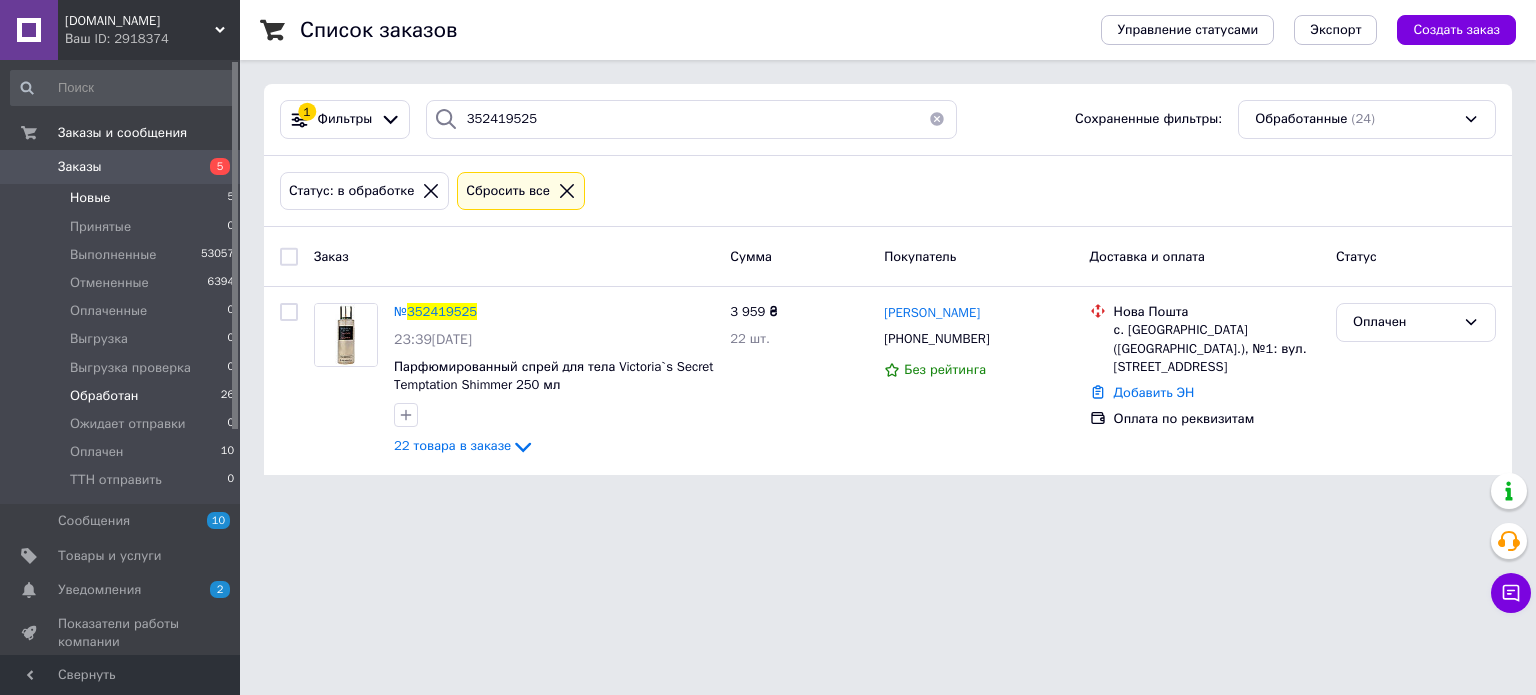 click on "Новые" at bounding box center (90, 198) 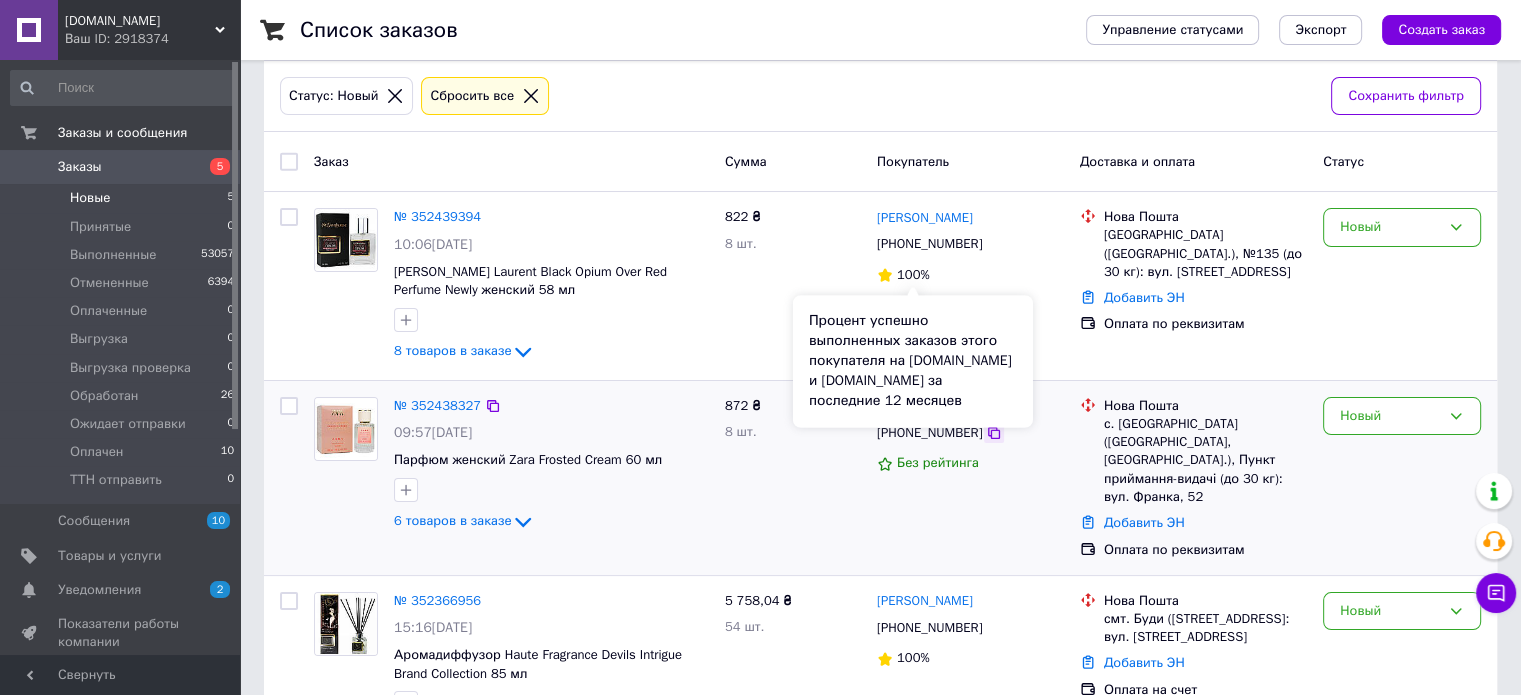 scroll, scrollTop: 133, scrollLeft: 0, axis: vertical 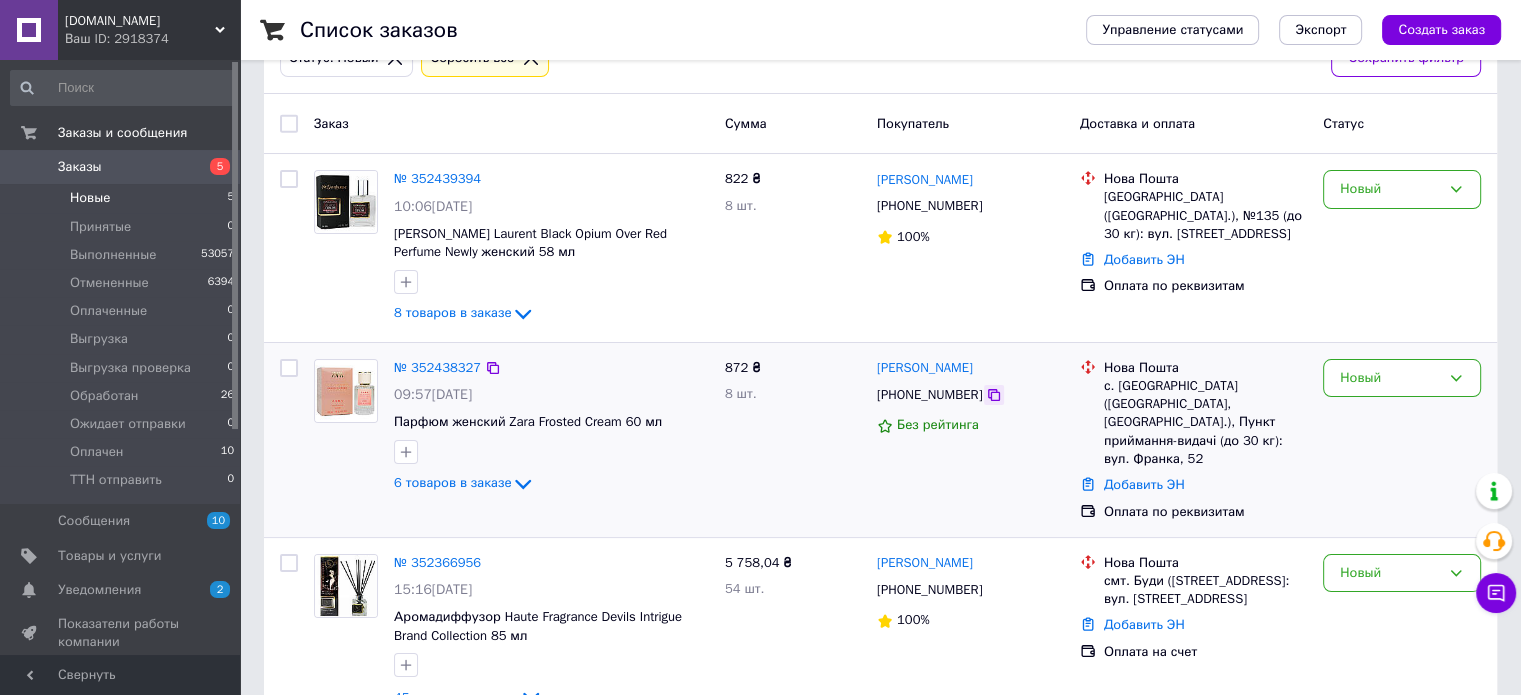 click 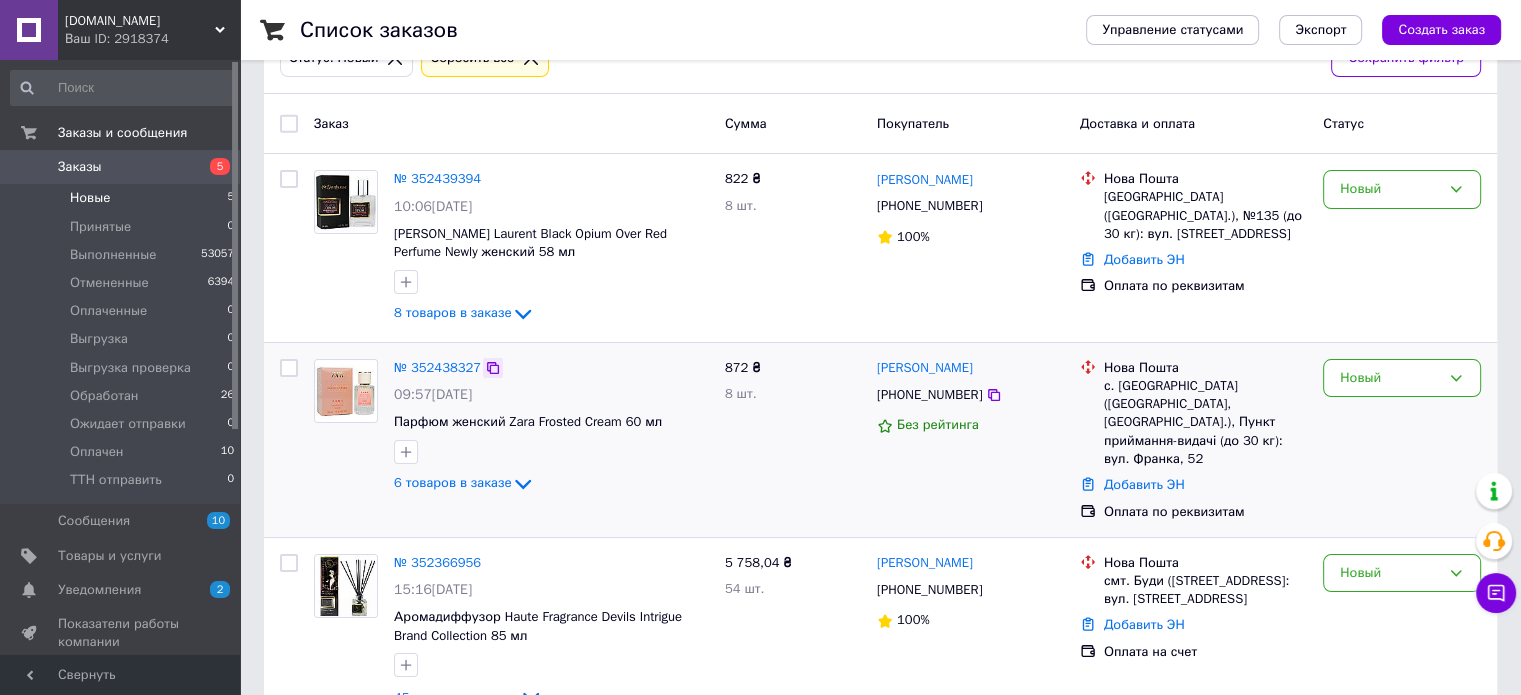 click 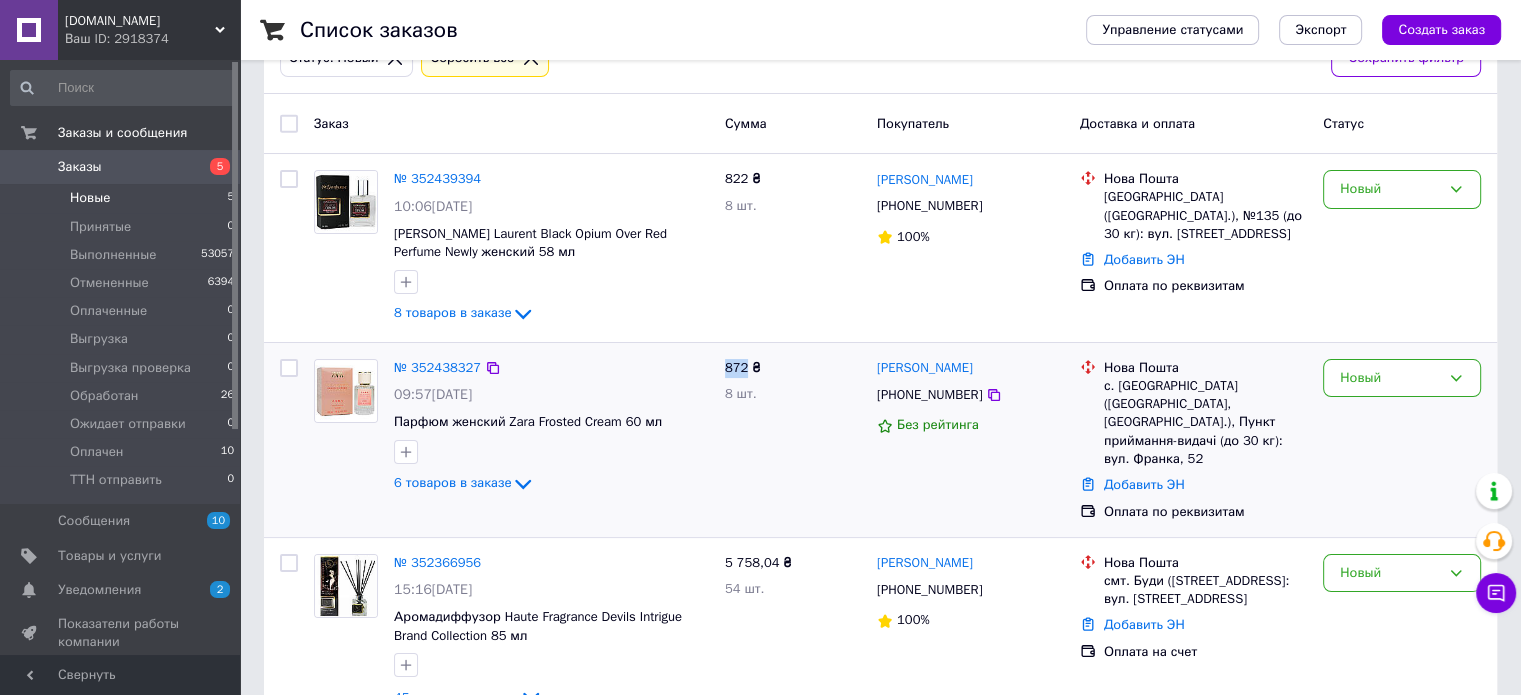 drag, startPoint x: 745, startPoint y: 367, endPoint x: 728, endPoint y: 366, distance: 17.029387 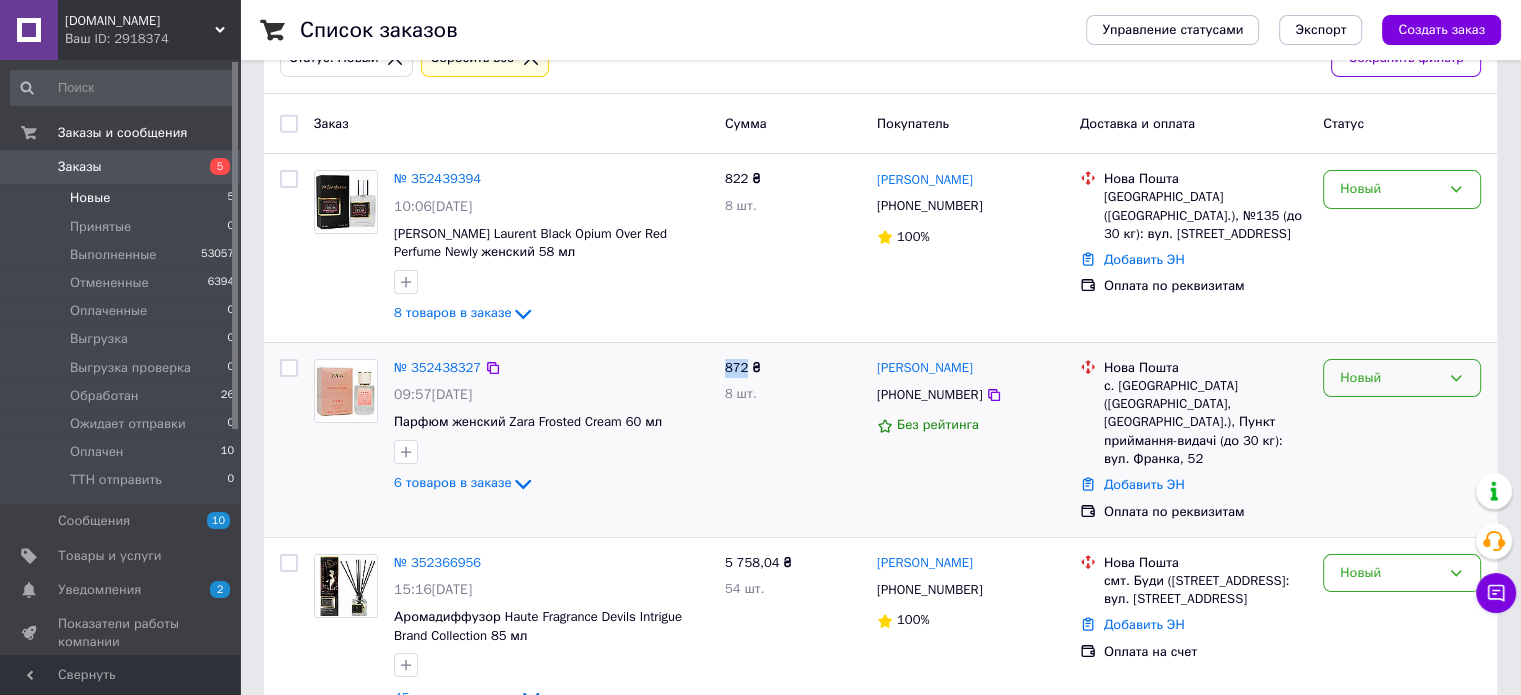 click on "Новый" at bounding box center (1390, 378) 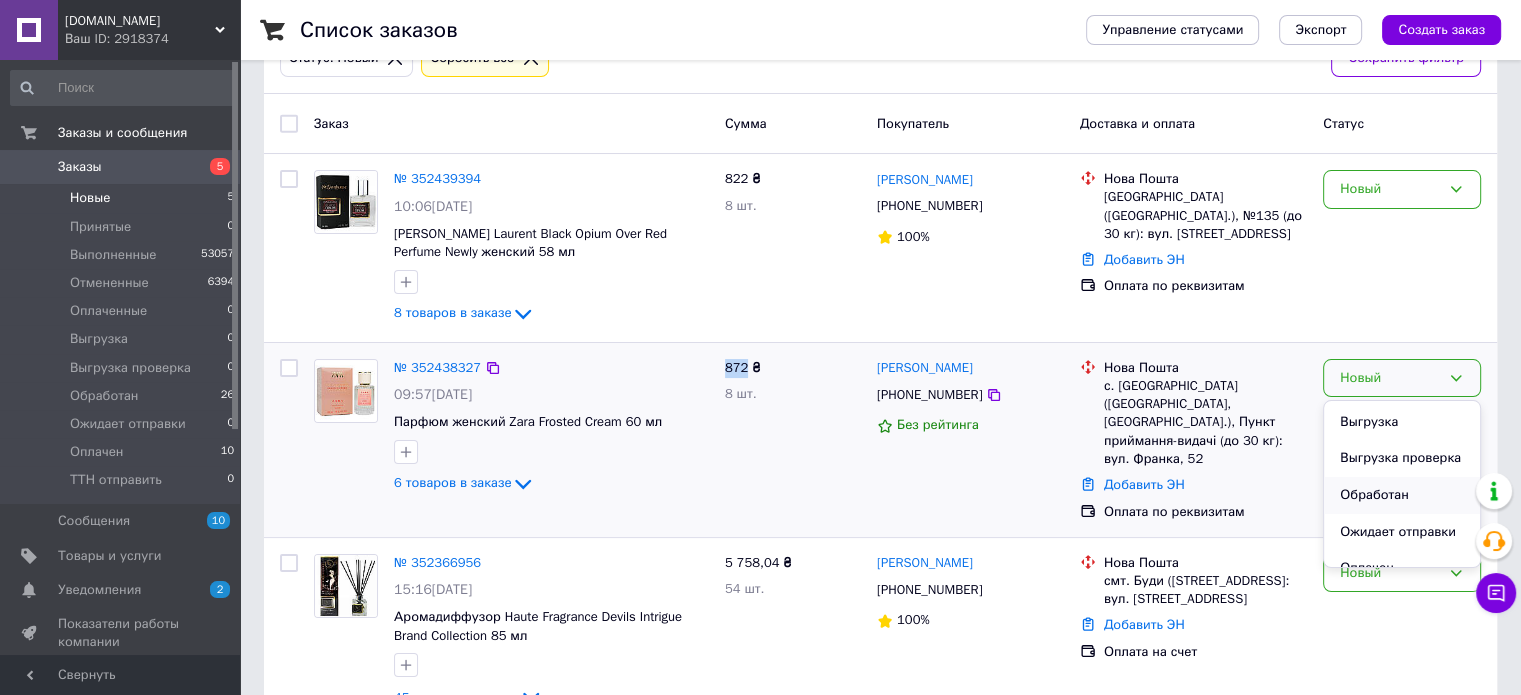 scroll, scrollTop: 200, scrollLeft: 0, axis: vertical 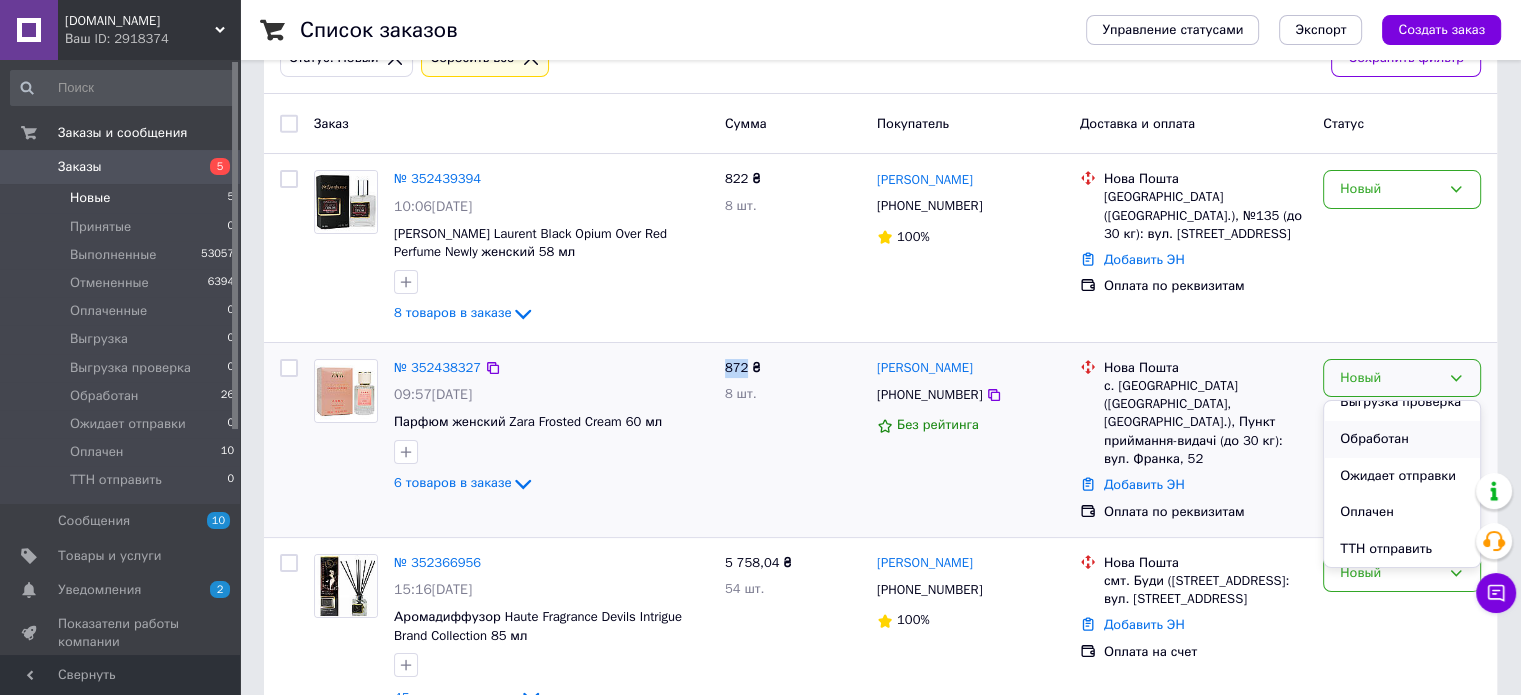 click on "Обработан" at bounding box center [1402, 439] 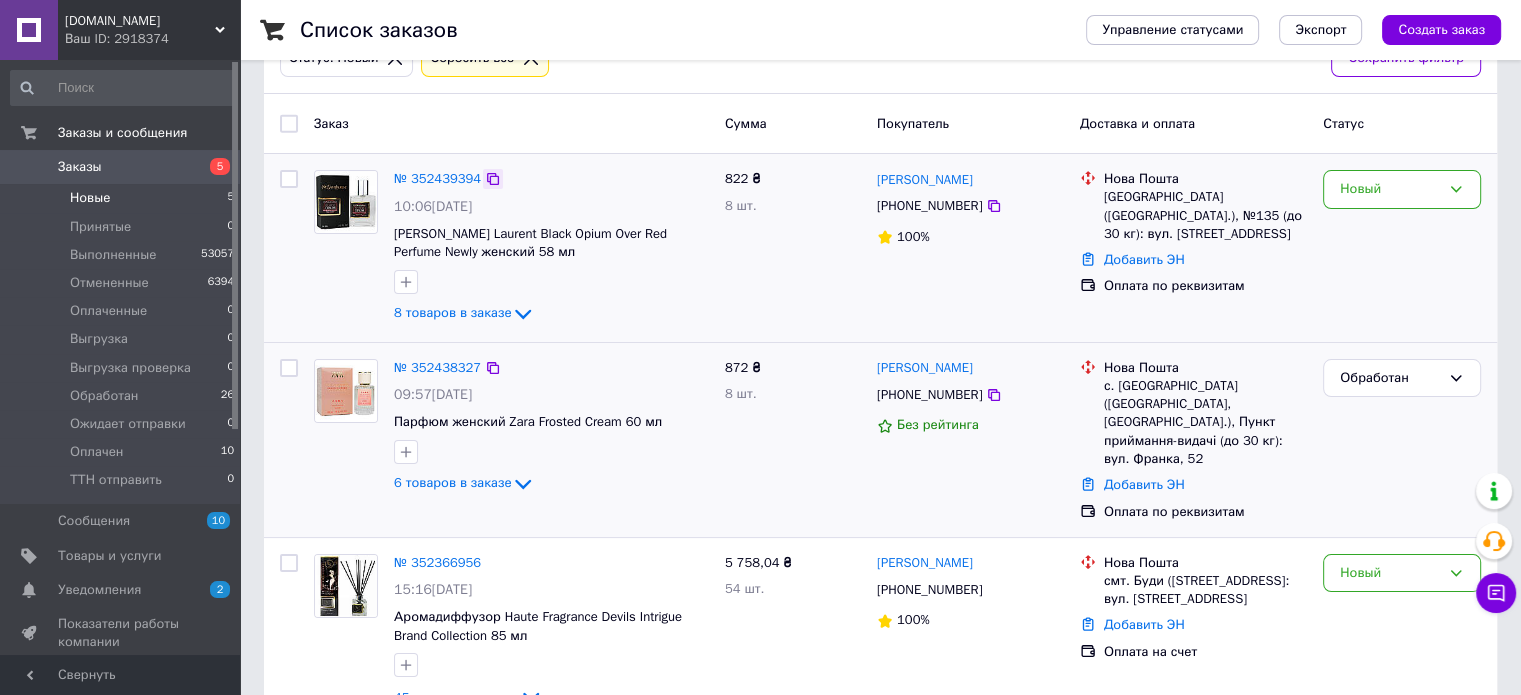 click 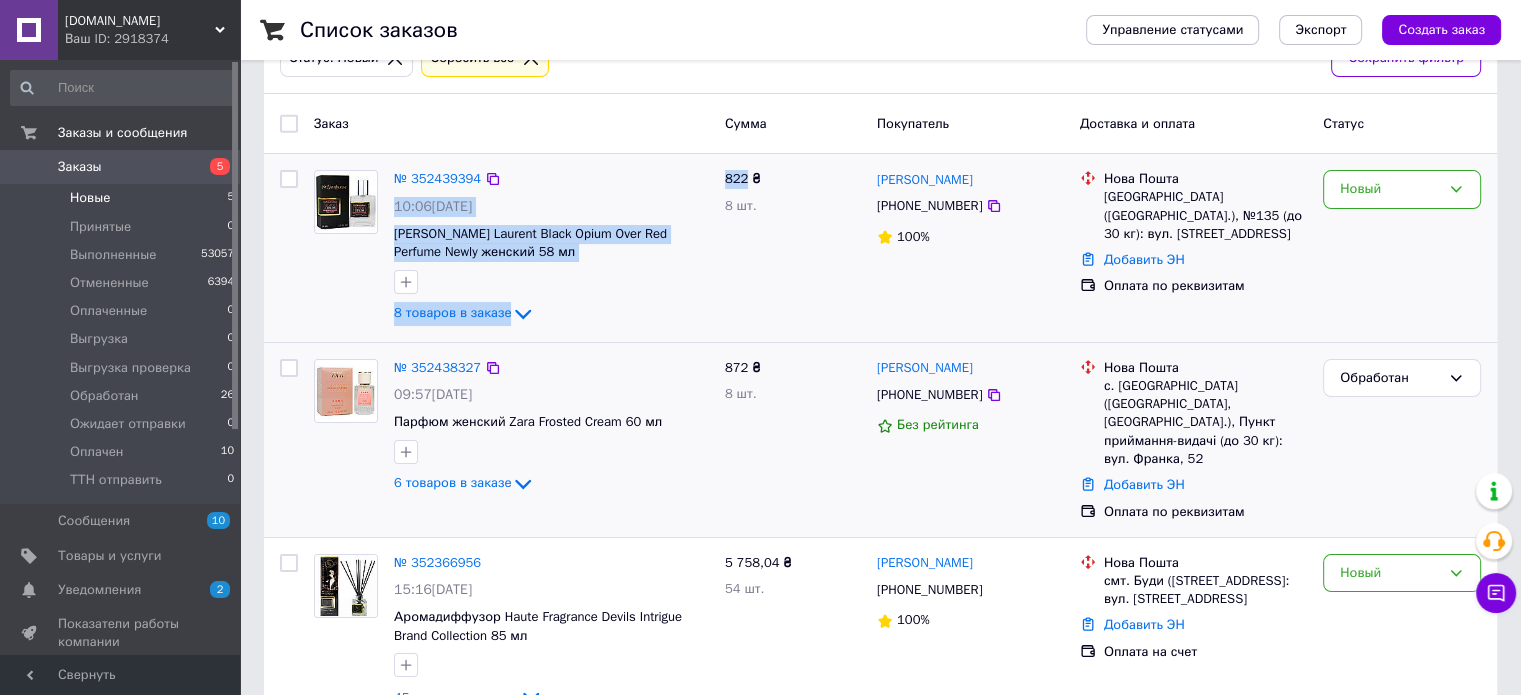 drag, startPoint x: 748, startPoint y: 173, endPoint x: 692, endPoint y: 176, distance: 56.0803 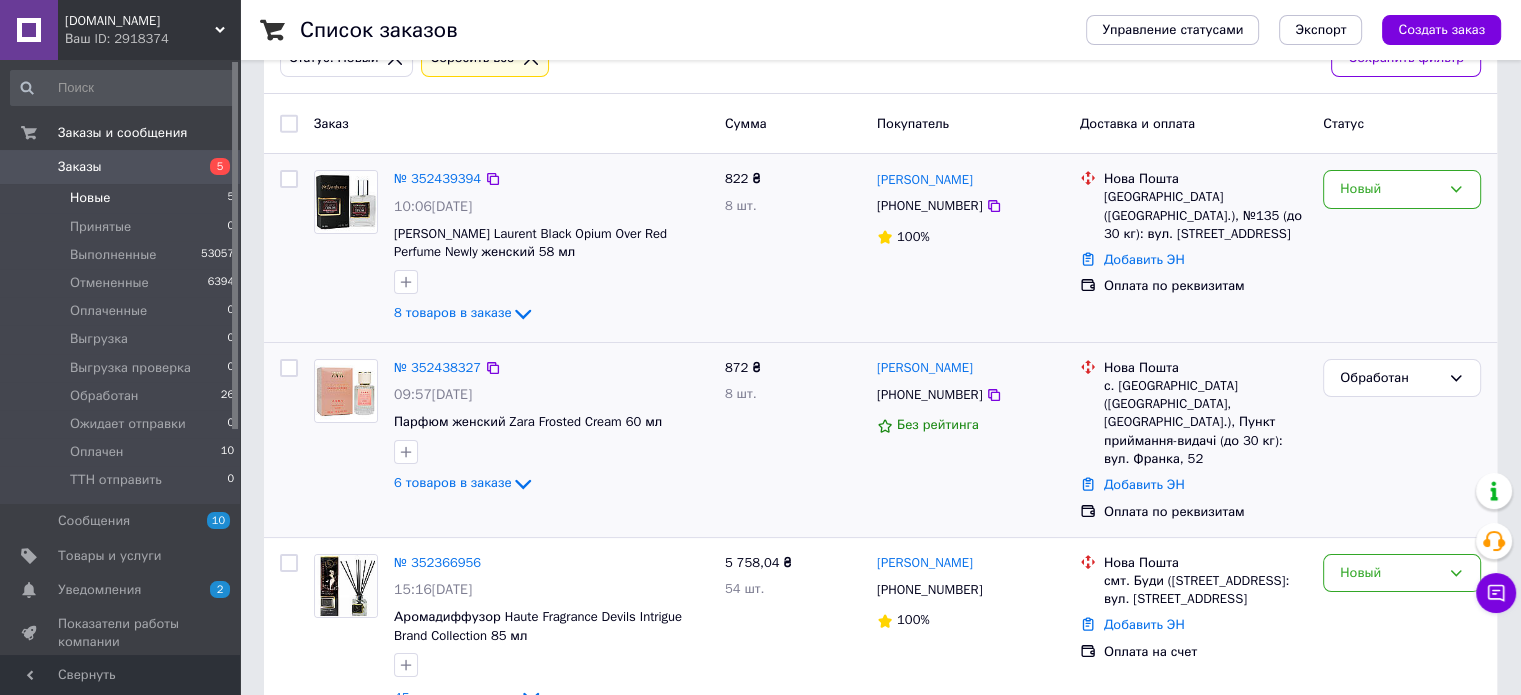 click on "822 ₴ 8 шт." at bounding box center (793, 248) 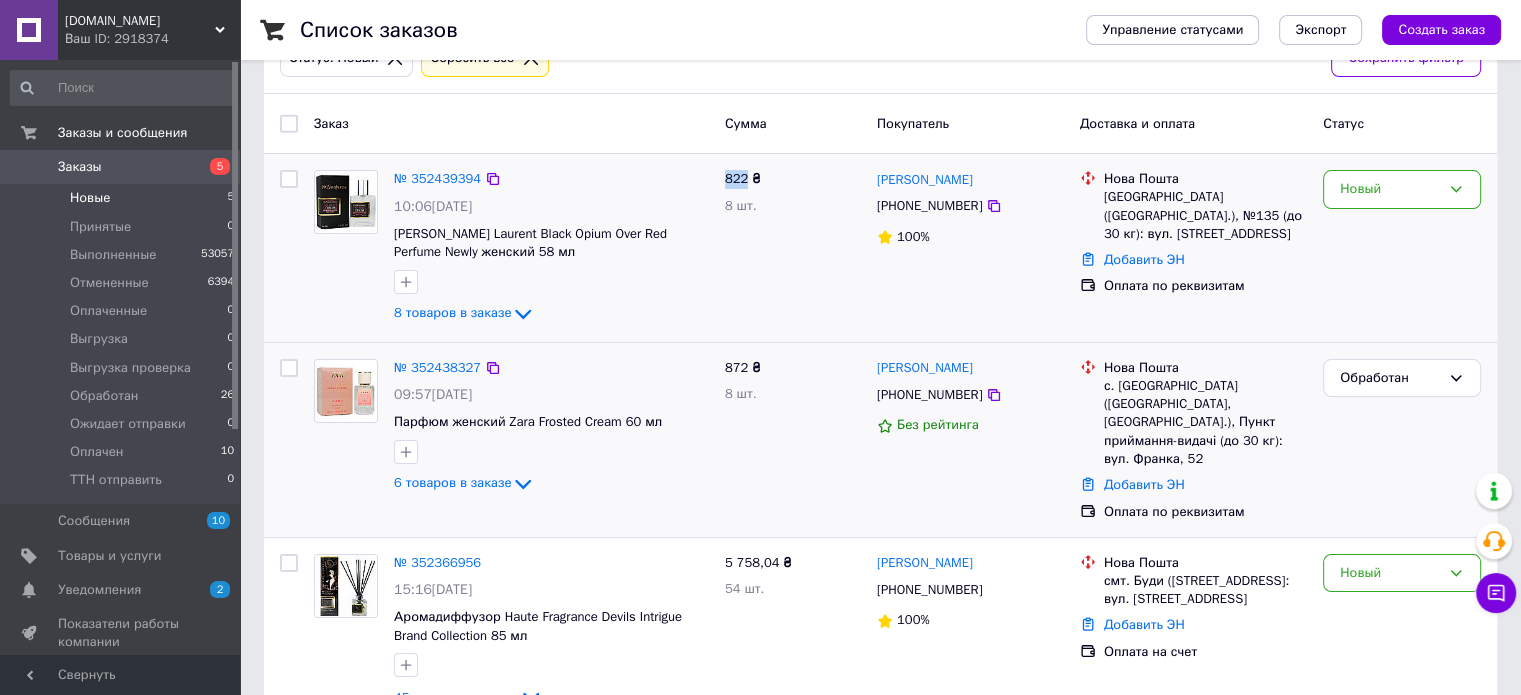 drag, startPoint x: 744, startPoint y: 176, endPoint x: 725, endPoint y: 174, distance: 19.104973 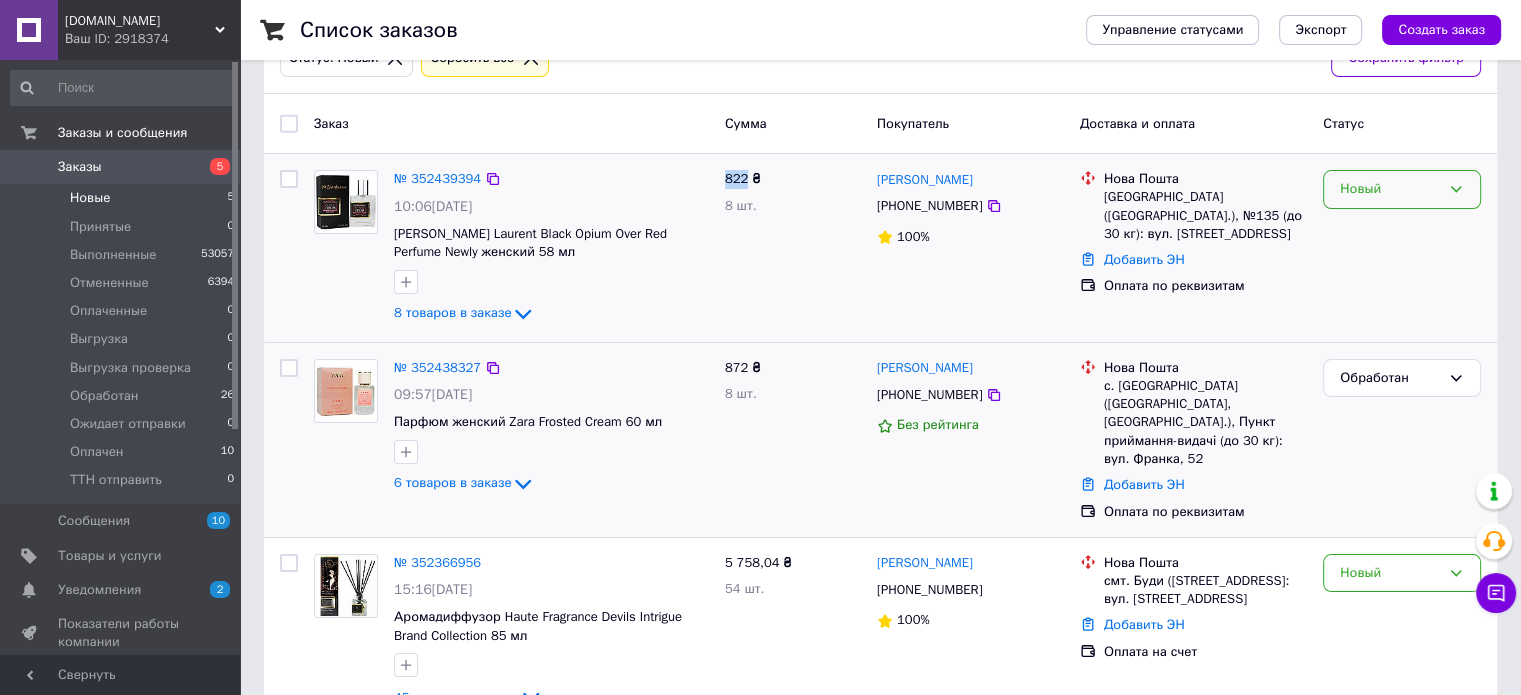 click on "Новый" at bounding box center (1402, 189) 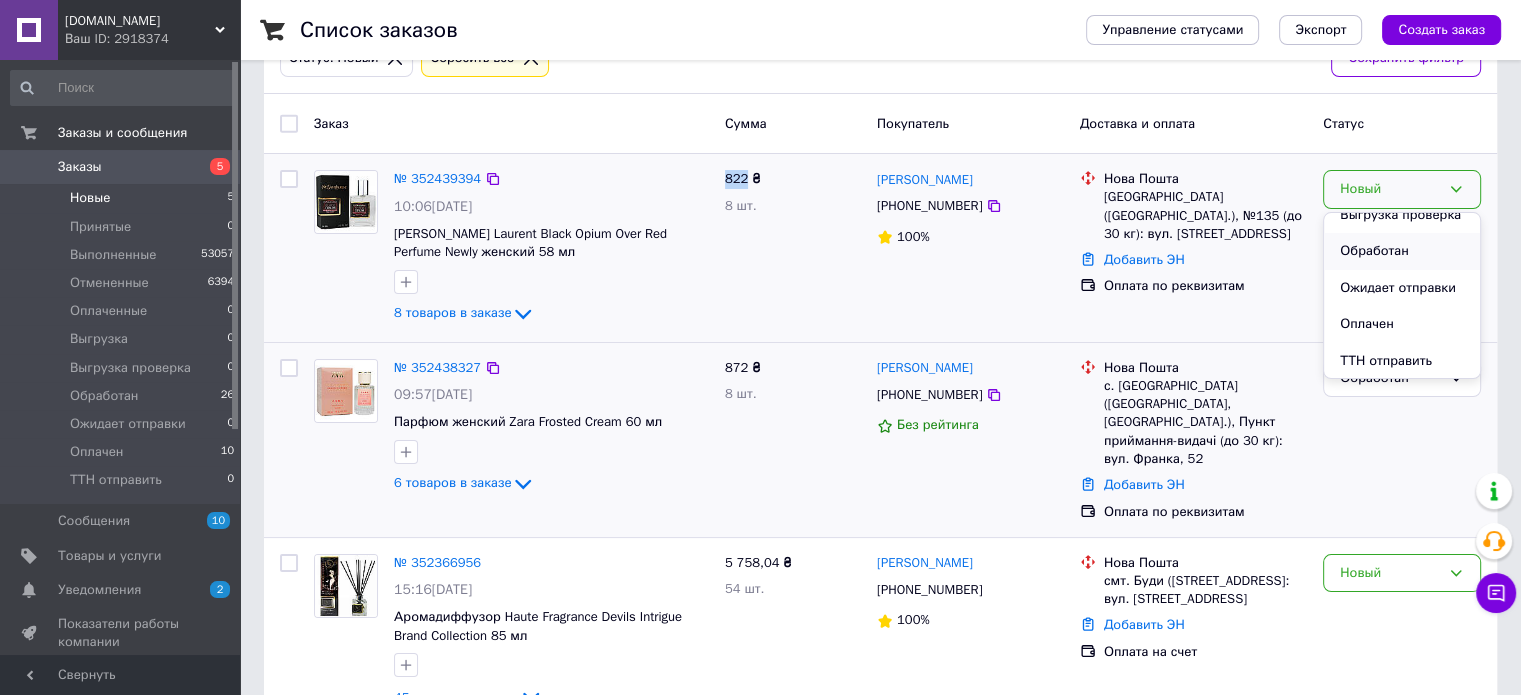 scroll, scrollTop: 200, scrollLeft: 0, axis: vertical 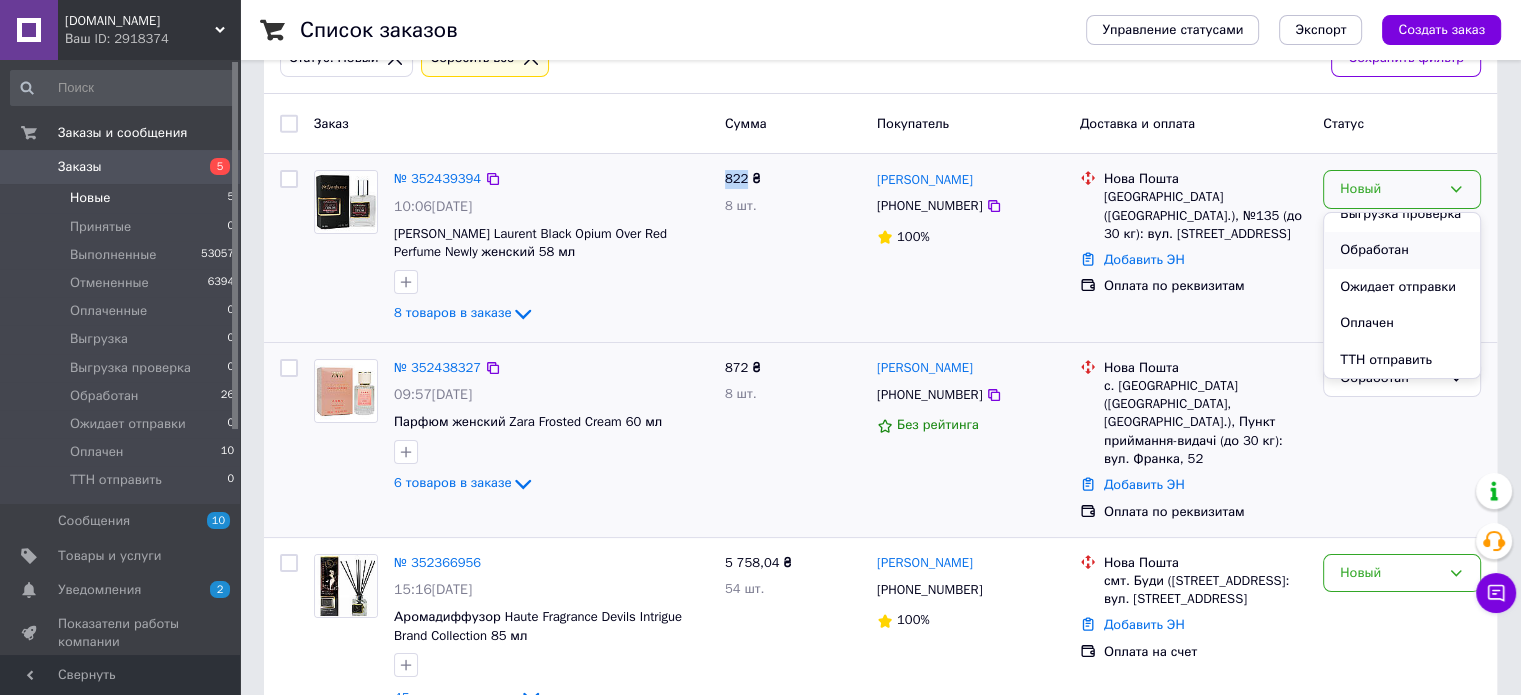 click on "Обработан" at bounding box center (1402, 250) 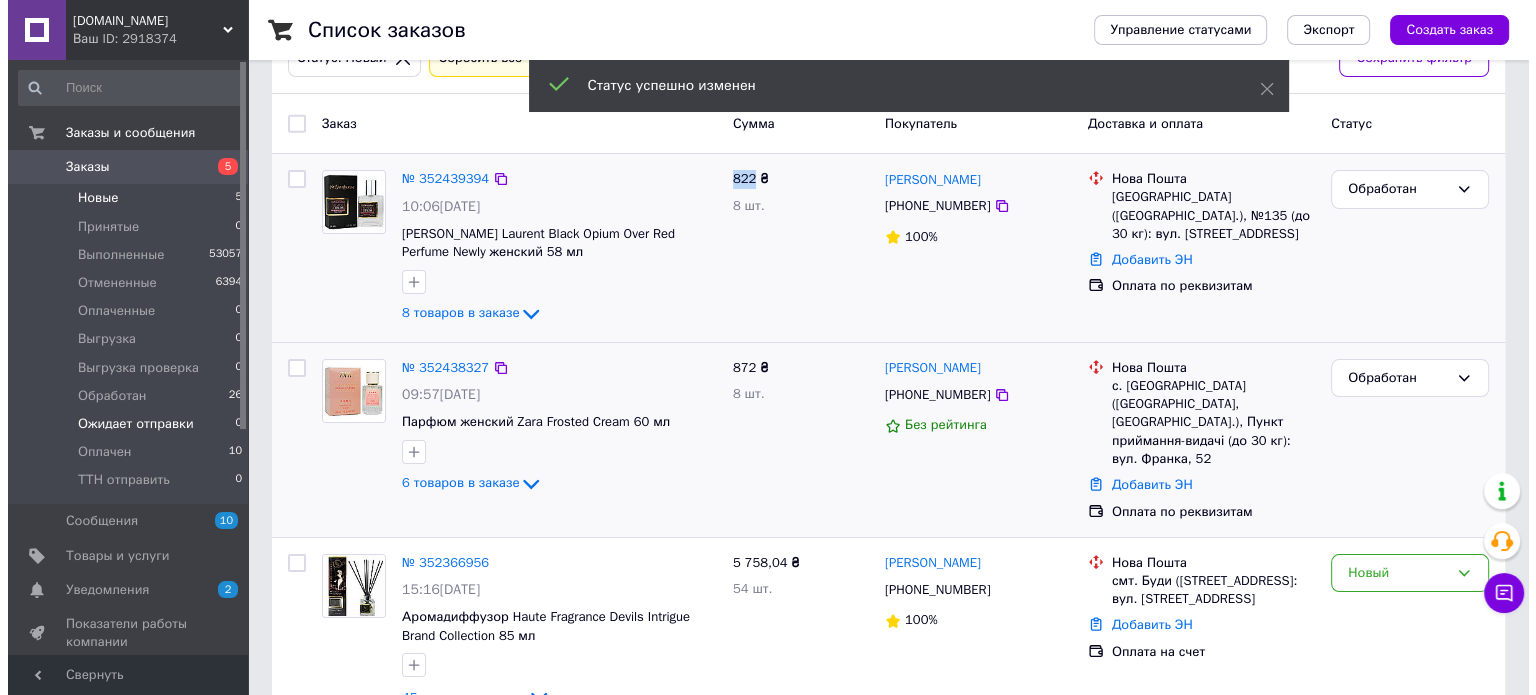 scroll, scrollTop: 0, scrollLeft: 0, axis: both 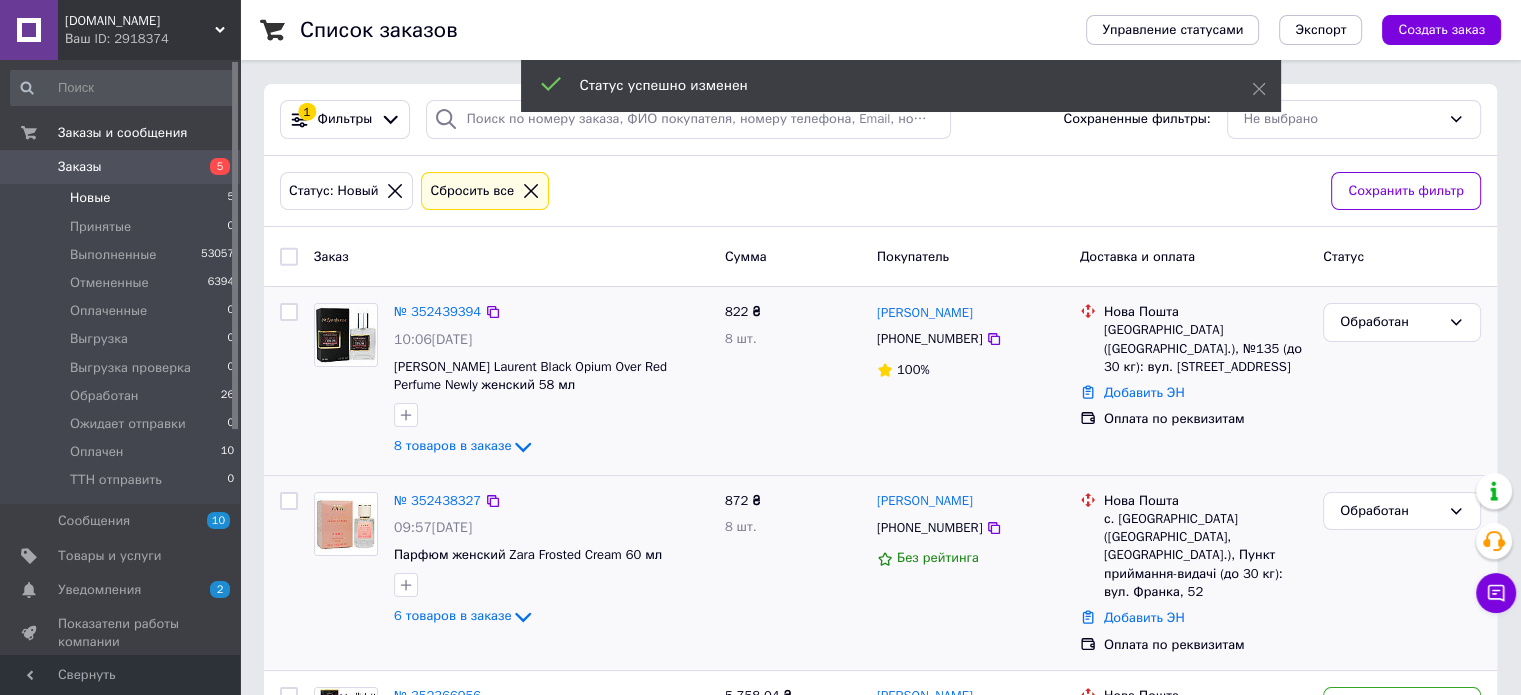 click on "Новые" at bounding box center (90, 198) 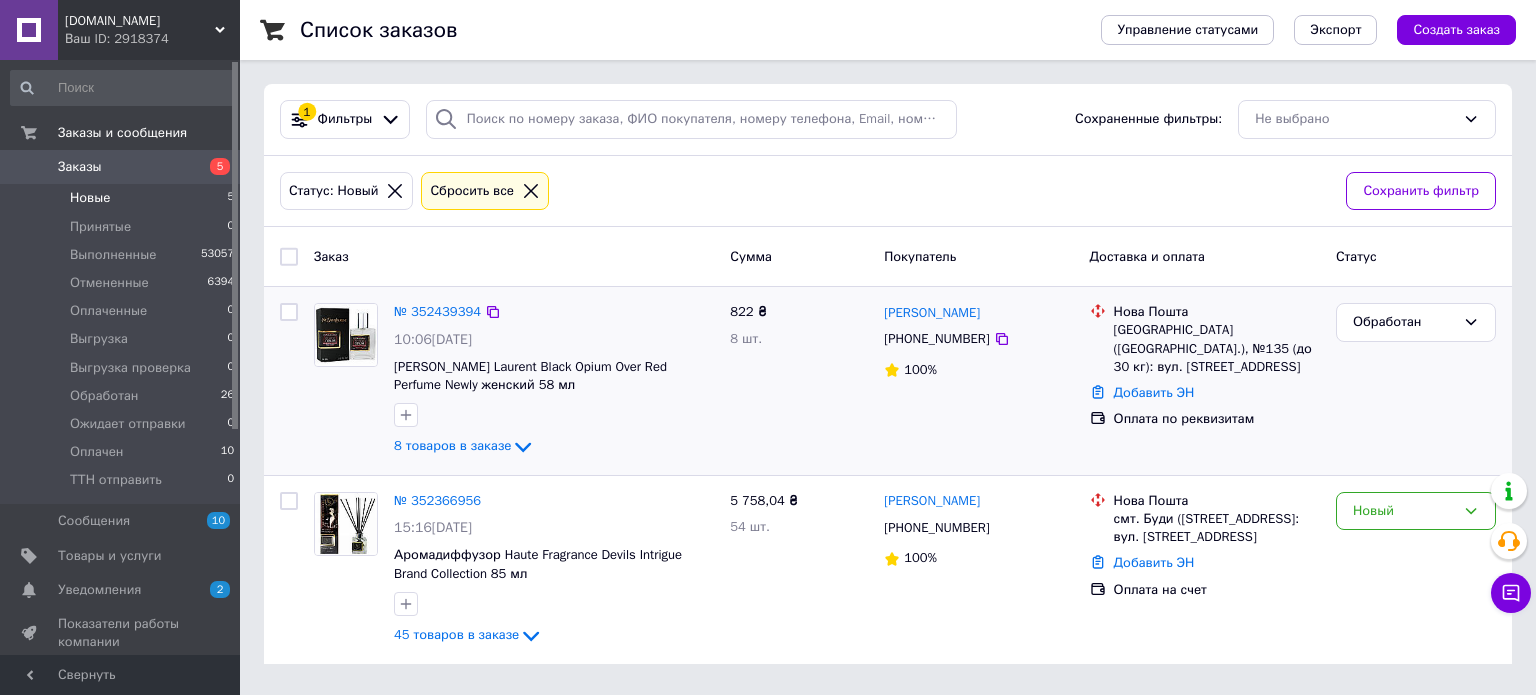 click on "Новые" at bounding box center (90, 198) 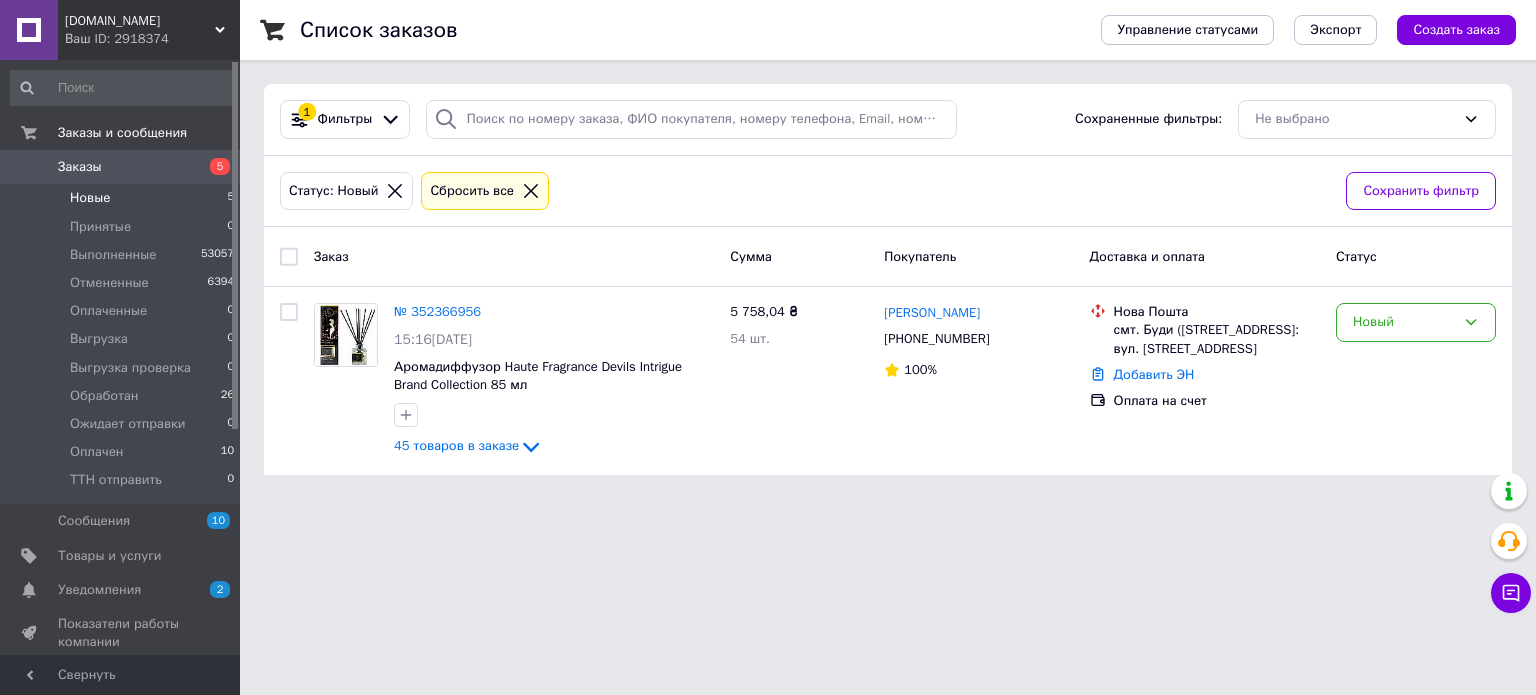 click on "Список заказов Управление статусами Экспорт Создать заказ 1 Фильтры Сохраненные фильтры: Не выбрано Статус: Новый Сбросить все Сохранить фильтр Заказ Сумма Покупатель Доставка и оплата Статус № 352366956 15:16[DATE] Аромадиффузор Haute Fragrance Devils Intrigue Brand Collection 85 мл 45 товаров в заказе 5 758,04 ₴ 54 шт. [PERSON_NAME] [PHONE_NUMBER] 100% [GEOGRAPHIC_DATA]. Буди ([STREET_ADDRESS]: вул. Залізнична, 13б Добавить ЭН Оплата на счет Новый" at bounding box center (888, 249) 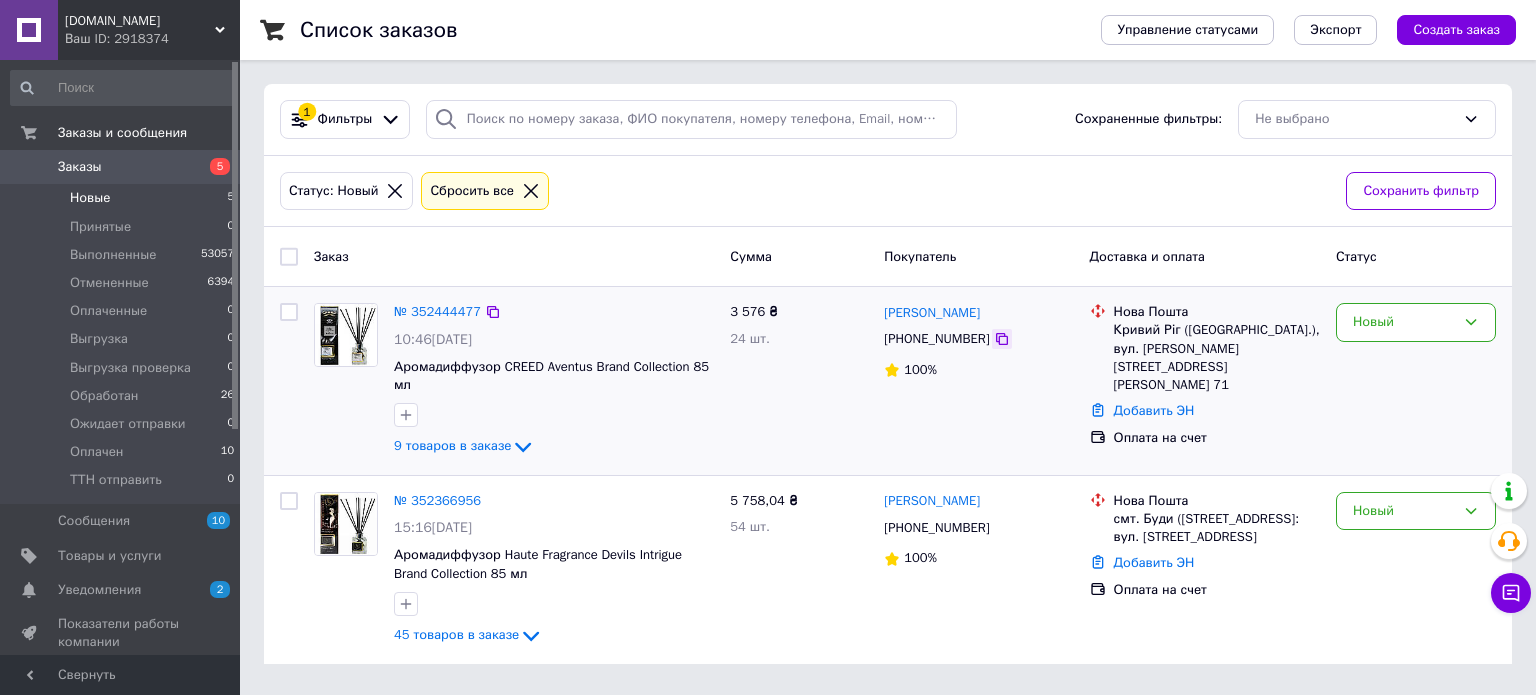 click 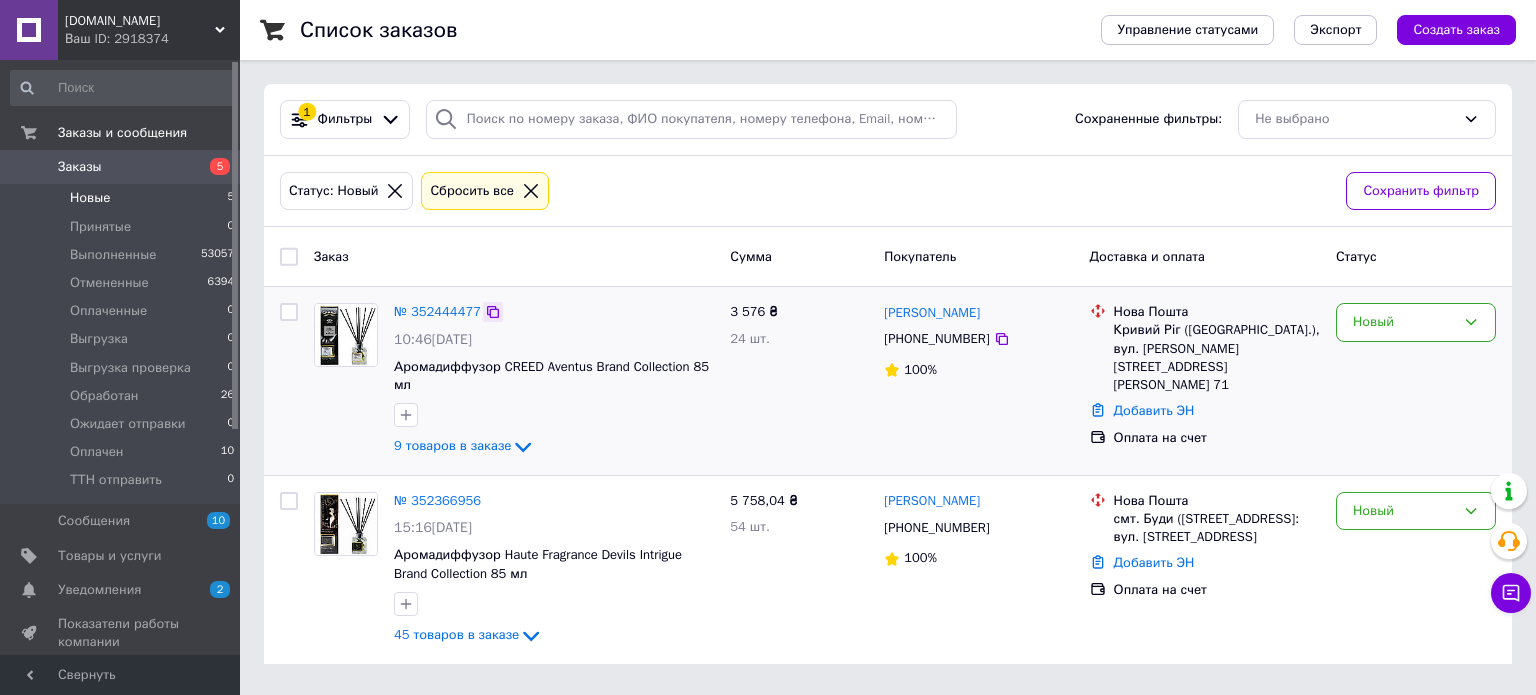 click 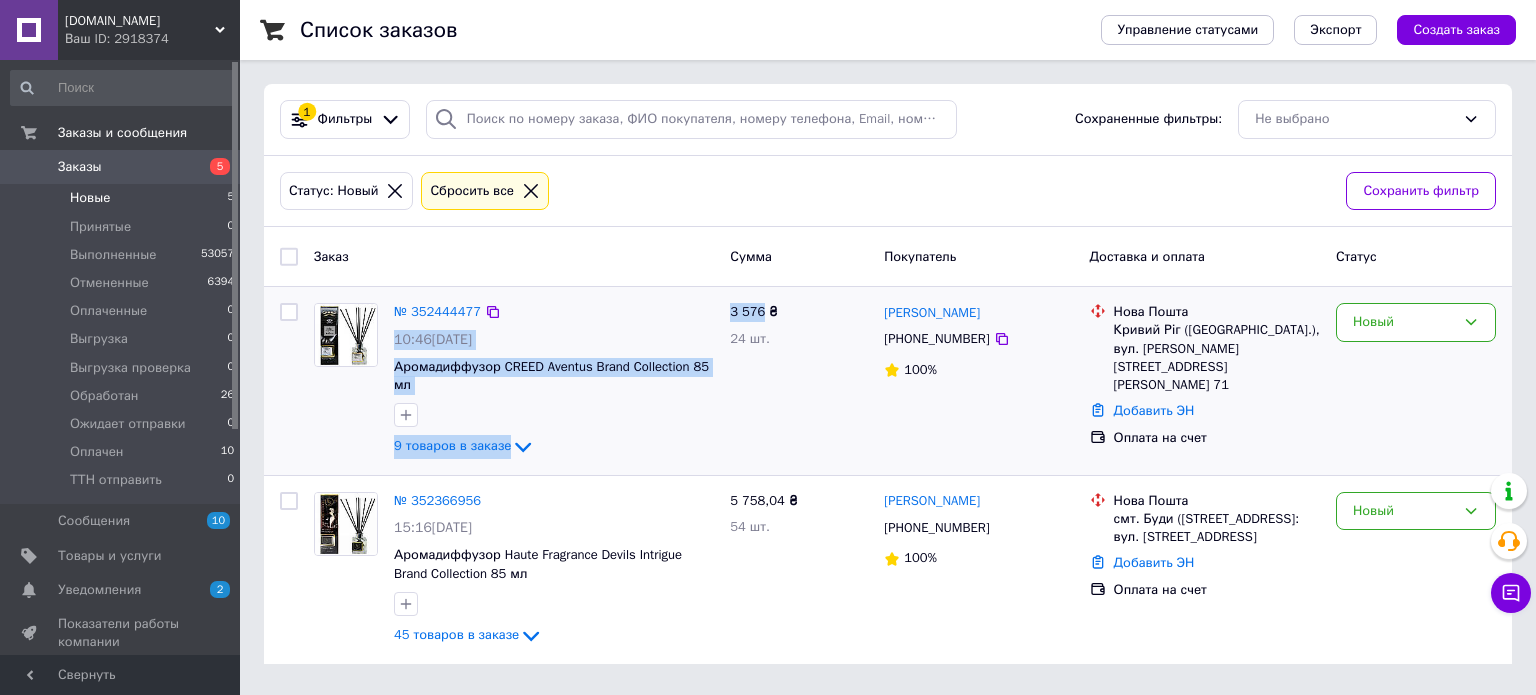 drag, startPoint x: 759, startPoint y: 308, endPoint x: 720, endPoint y: 308, distance: 39 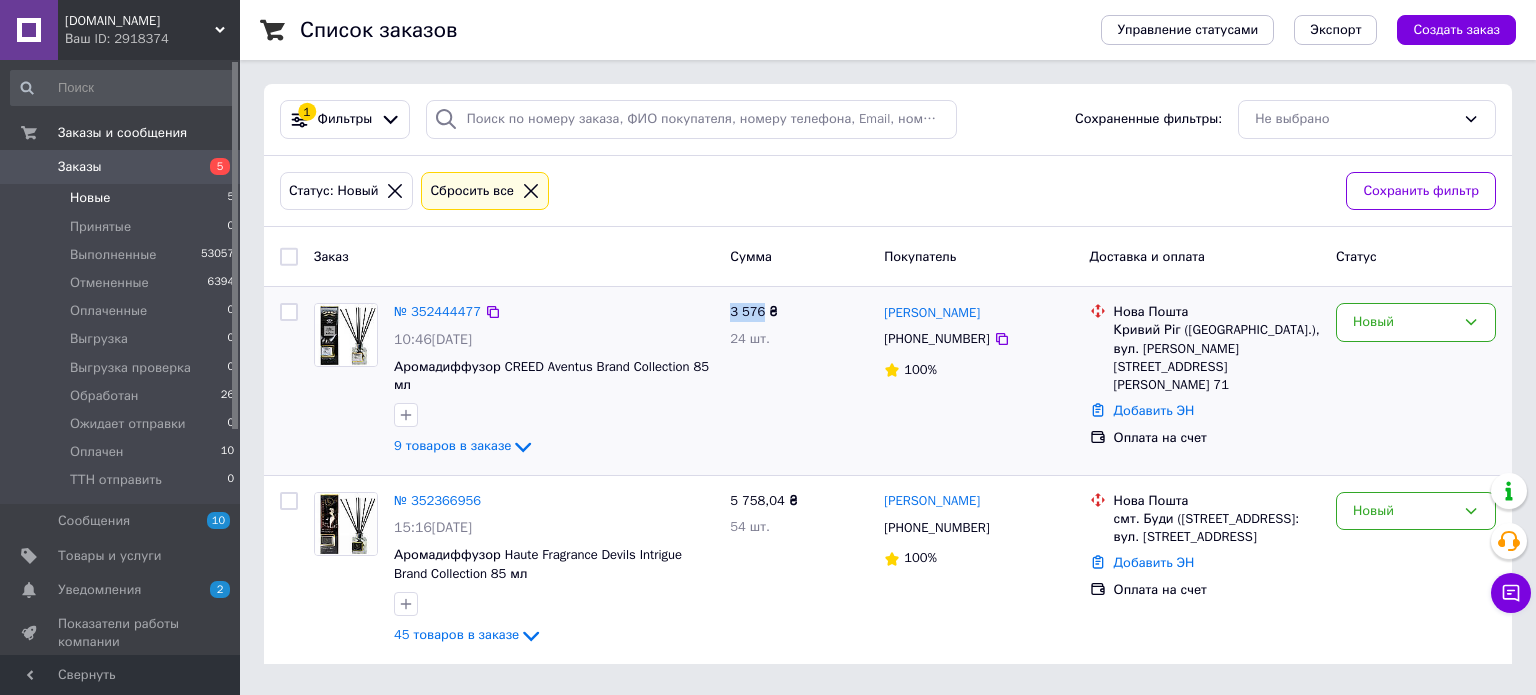 drag, startPoint x: 762, startPoint y: 306, endPoint x: 729, endPoint y: 310, distance: 33.24154 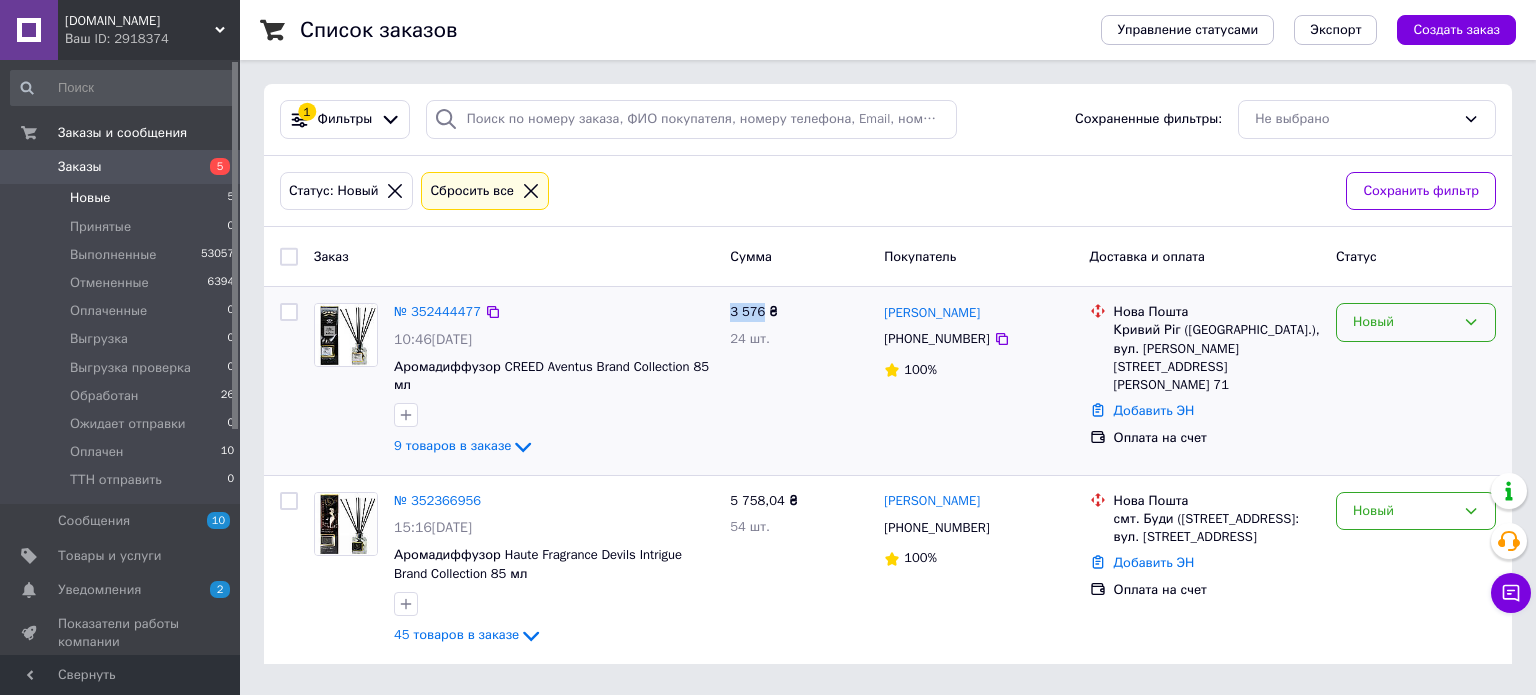 click on "Новый" at bounding box center (1416, 322) 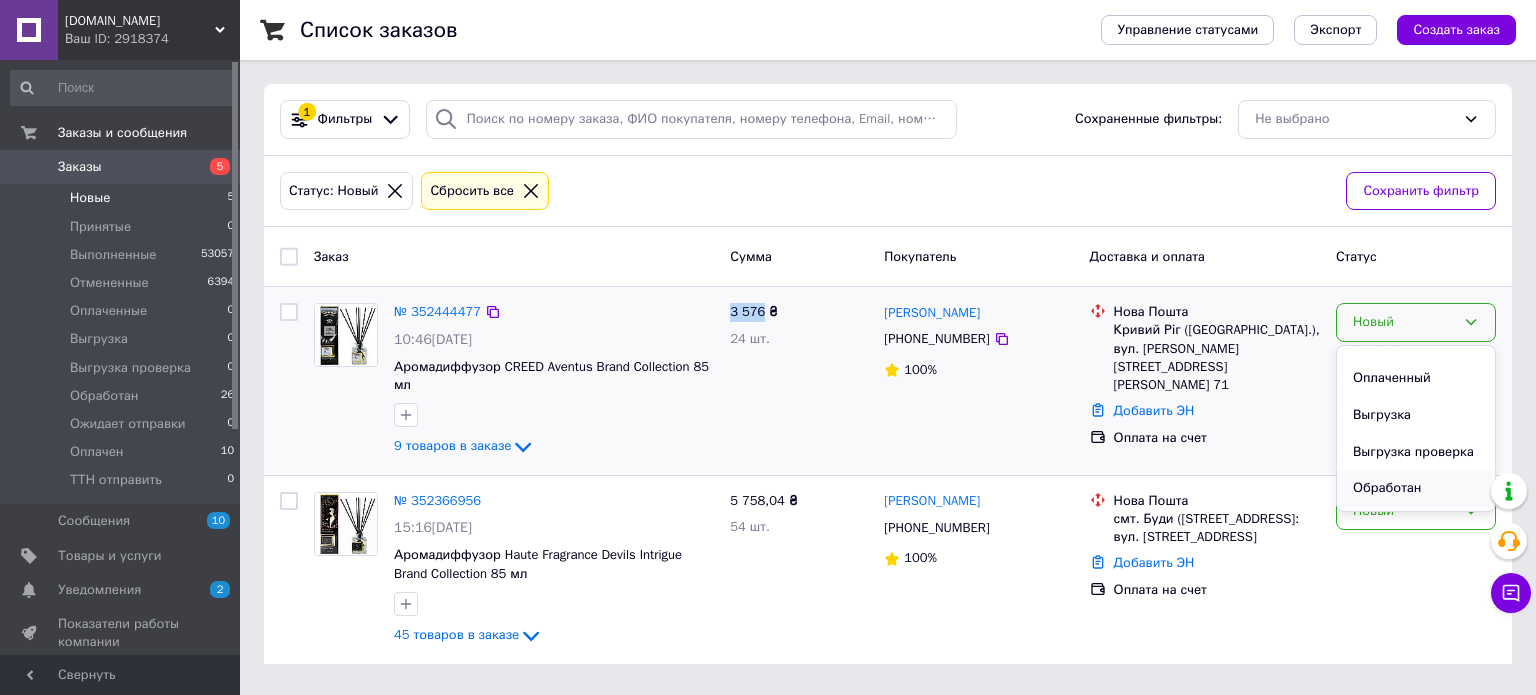 scroll, scrollTop: 200, scrollLeft: 0, axis: vertical 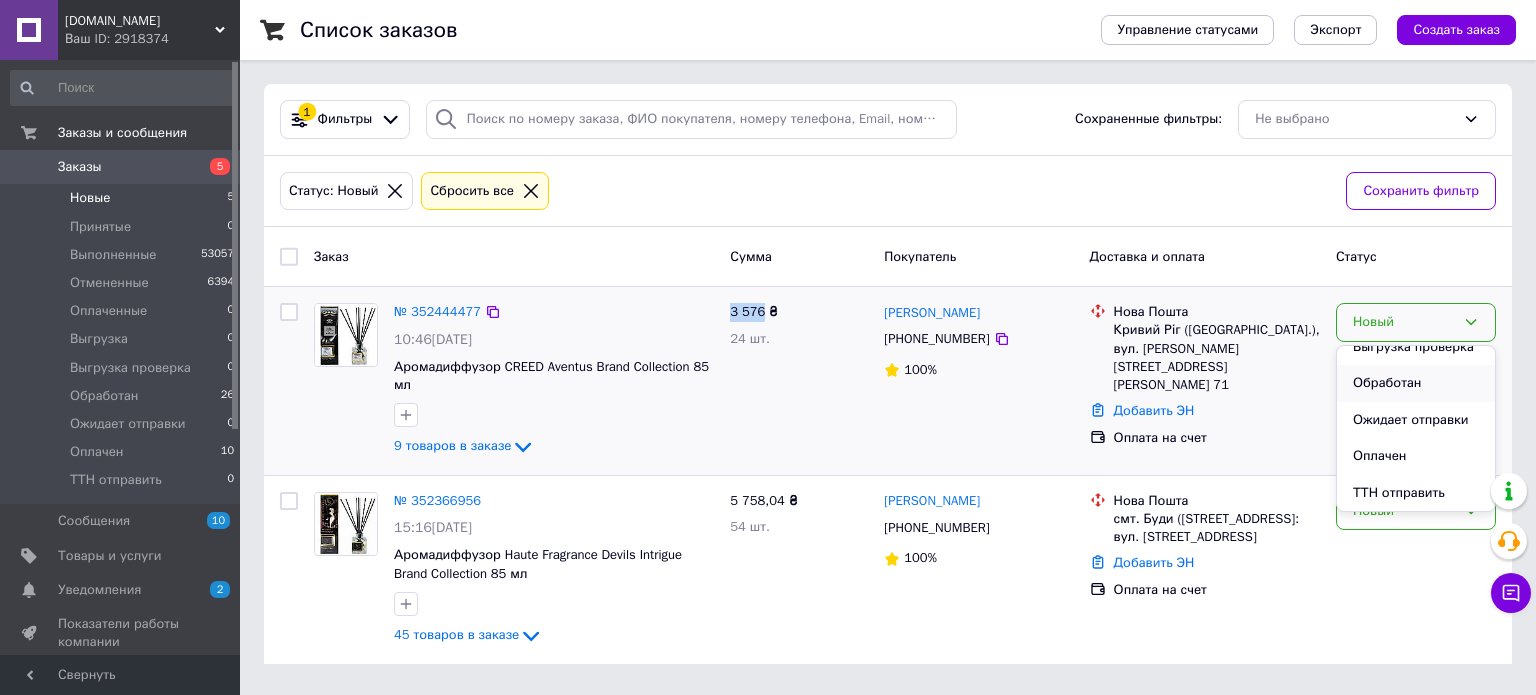 click on "Обработан" at bounding box center [1416, 383] 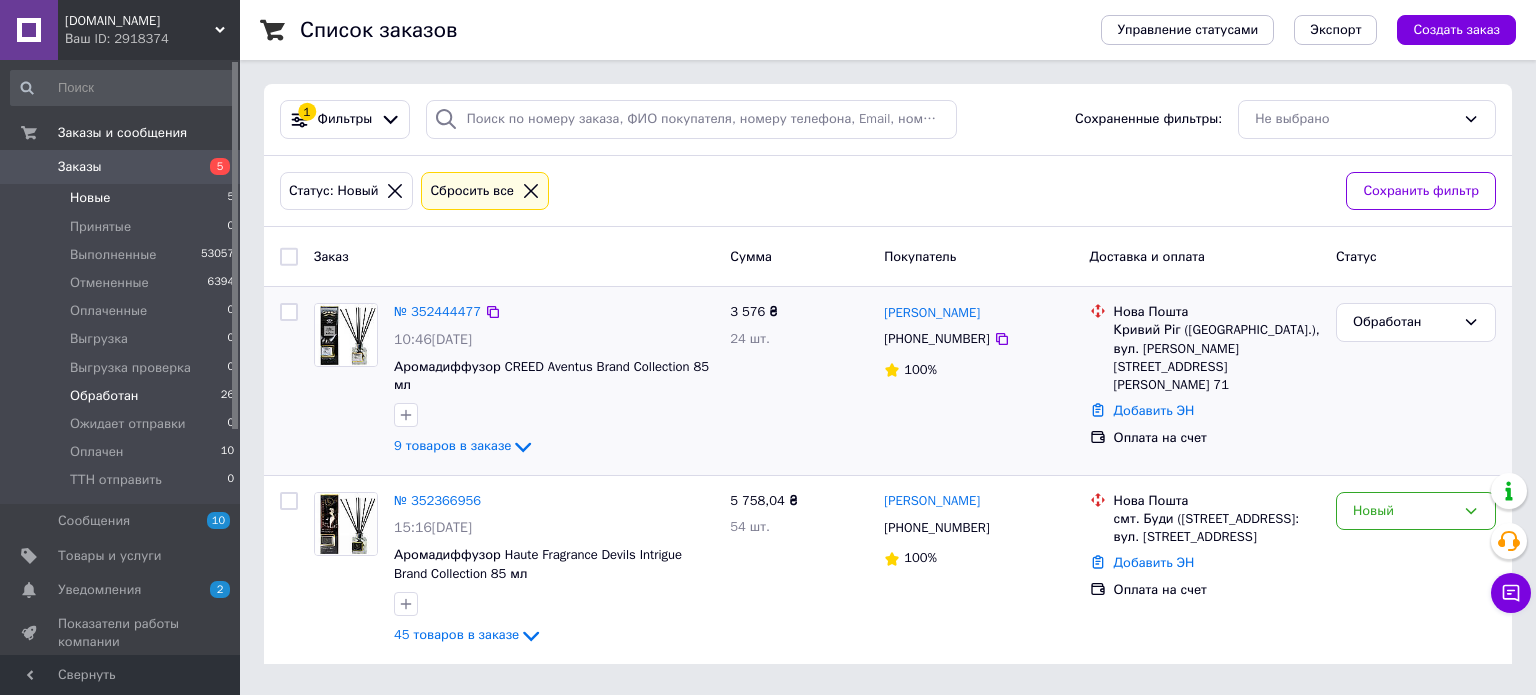 click on "Обработан" at bounding box center (104, 396) 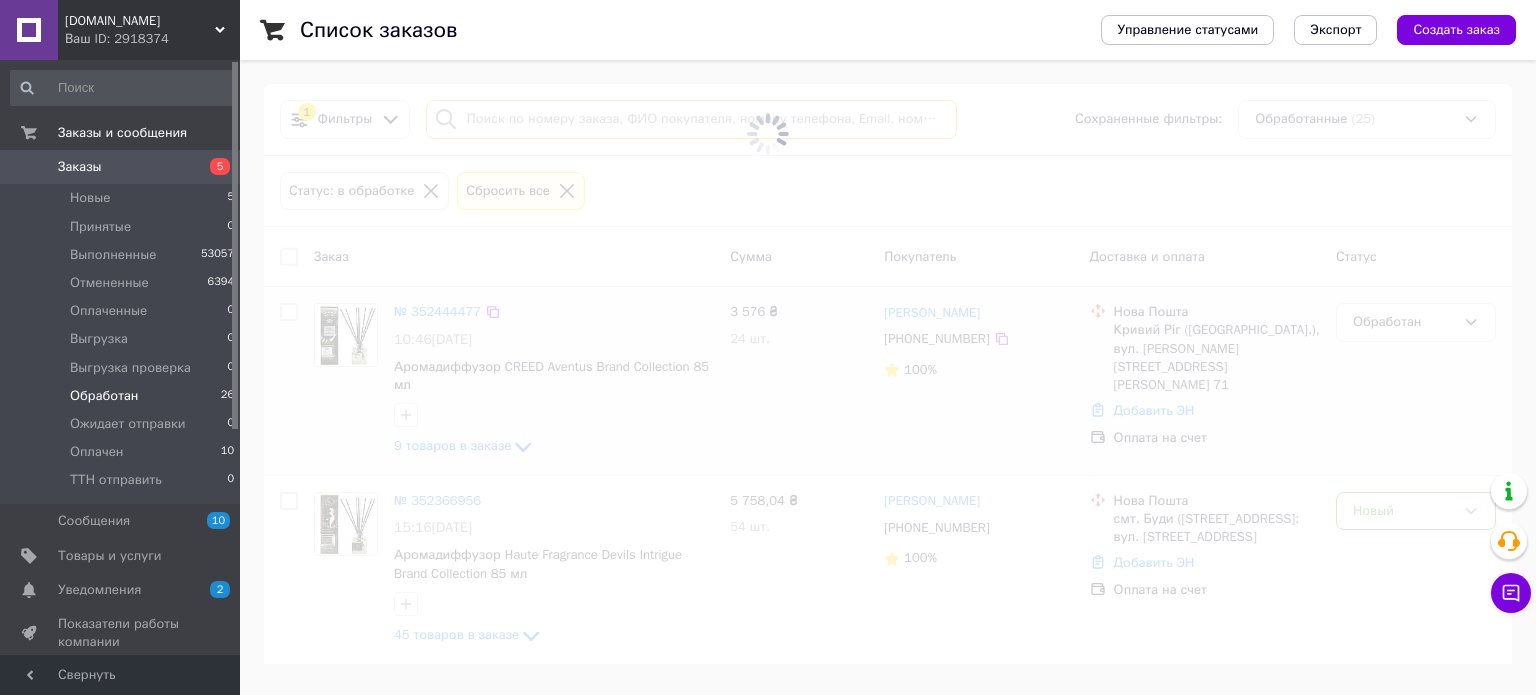 click at bounding box center (692, 119) 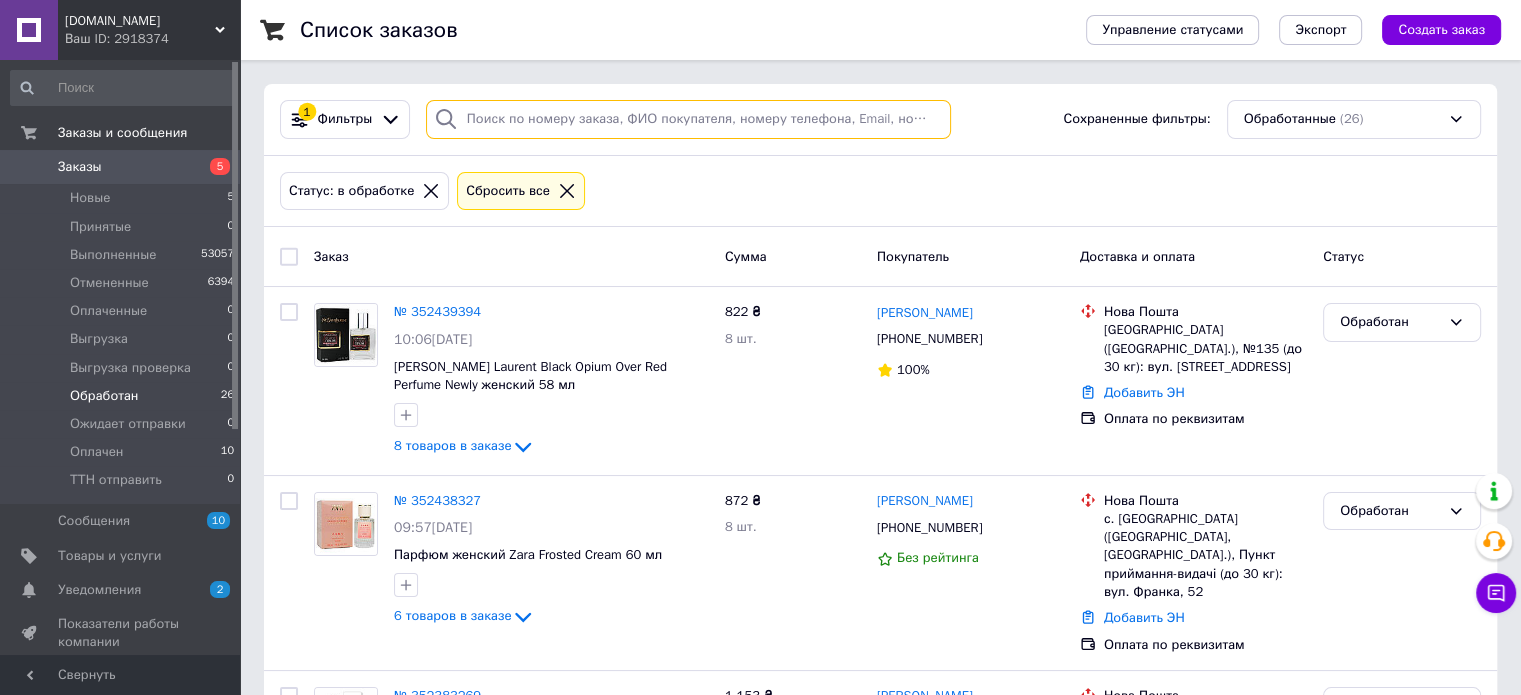 paste on "352439394" 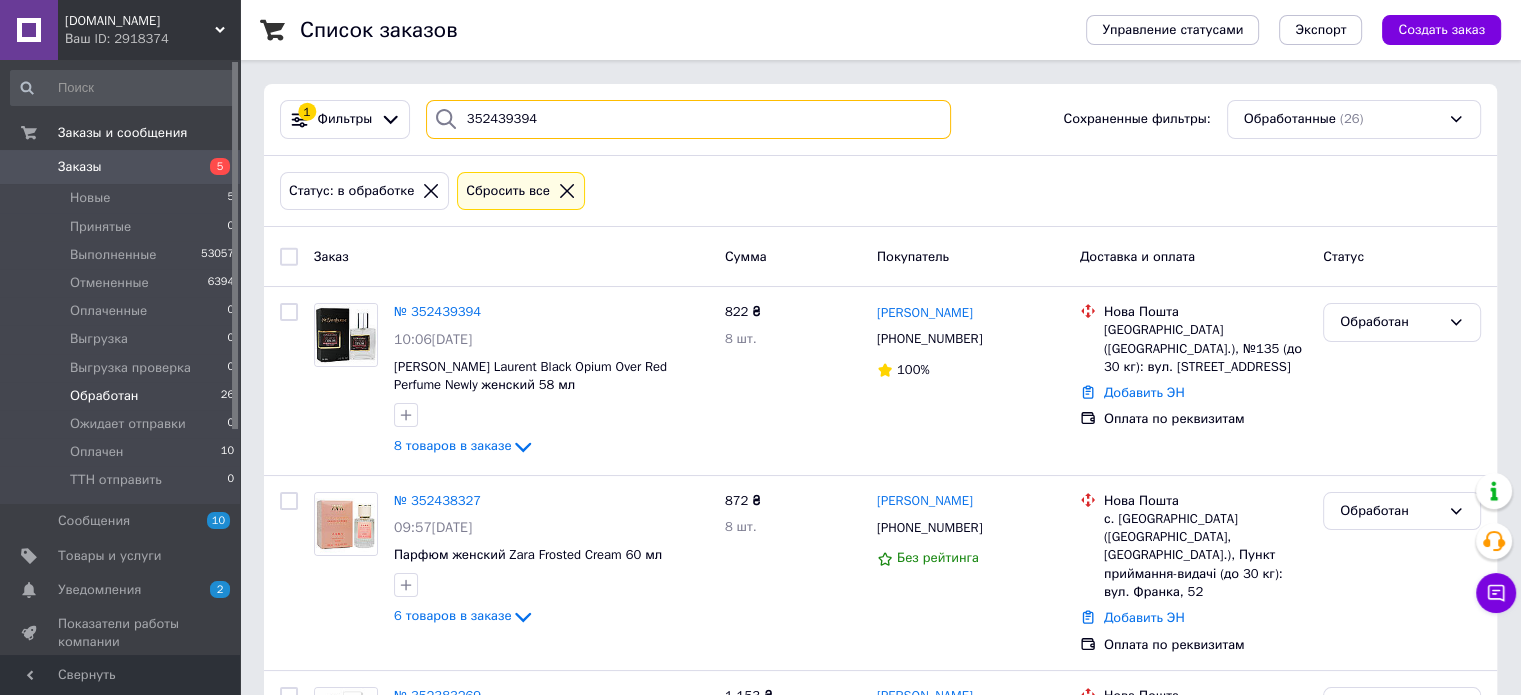 type on "352439394" 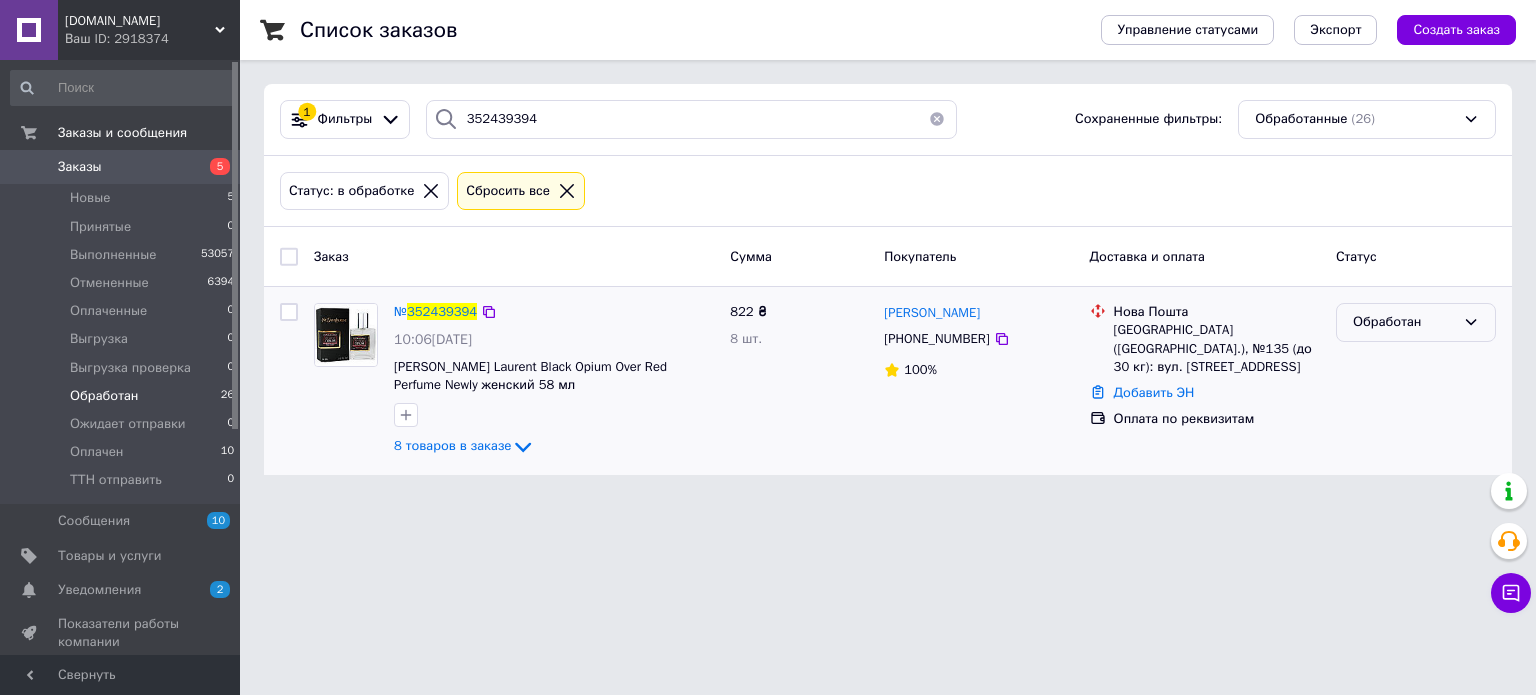 click on "Обработан" at bounding box center [1404, 322] 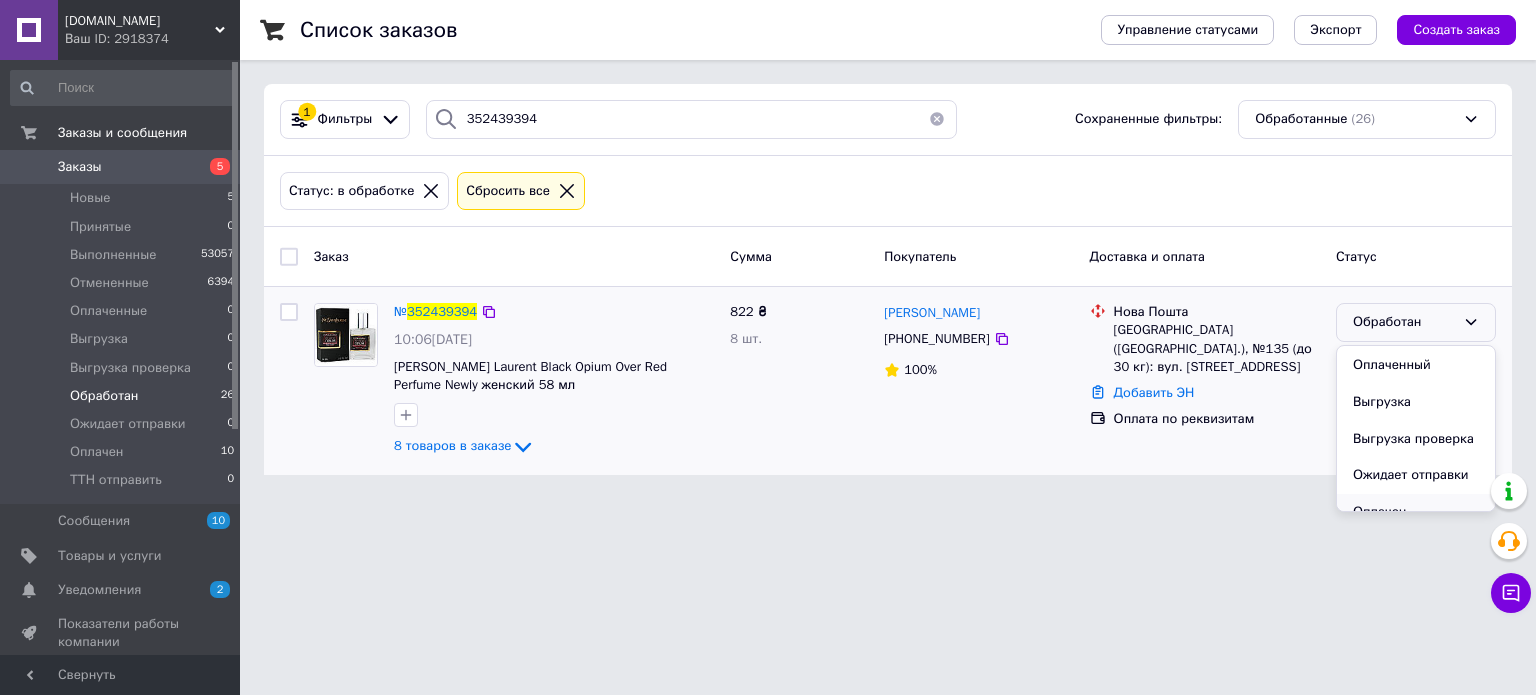 scroll, scrollTop: 163, scrollLeft: 0, axis: vertical 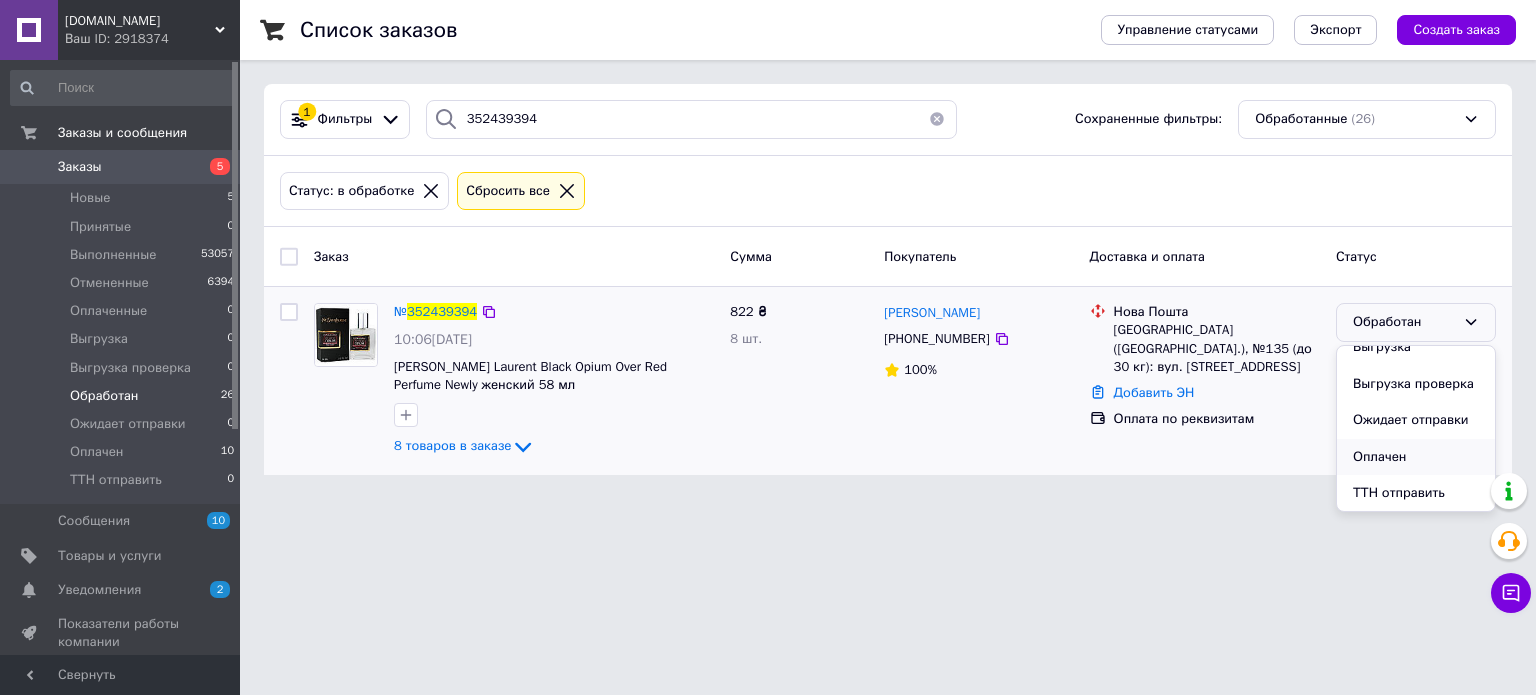 click on "Оплачен" at bounding box center (1416, 457) 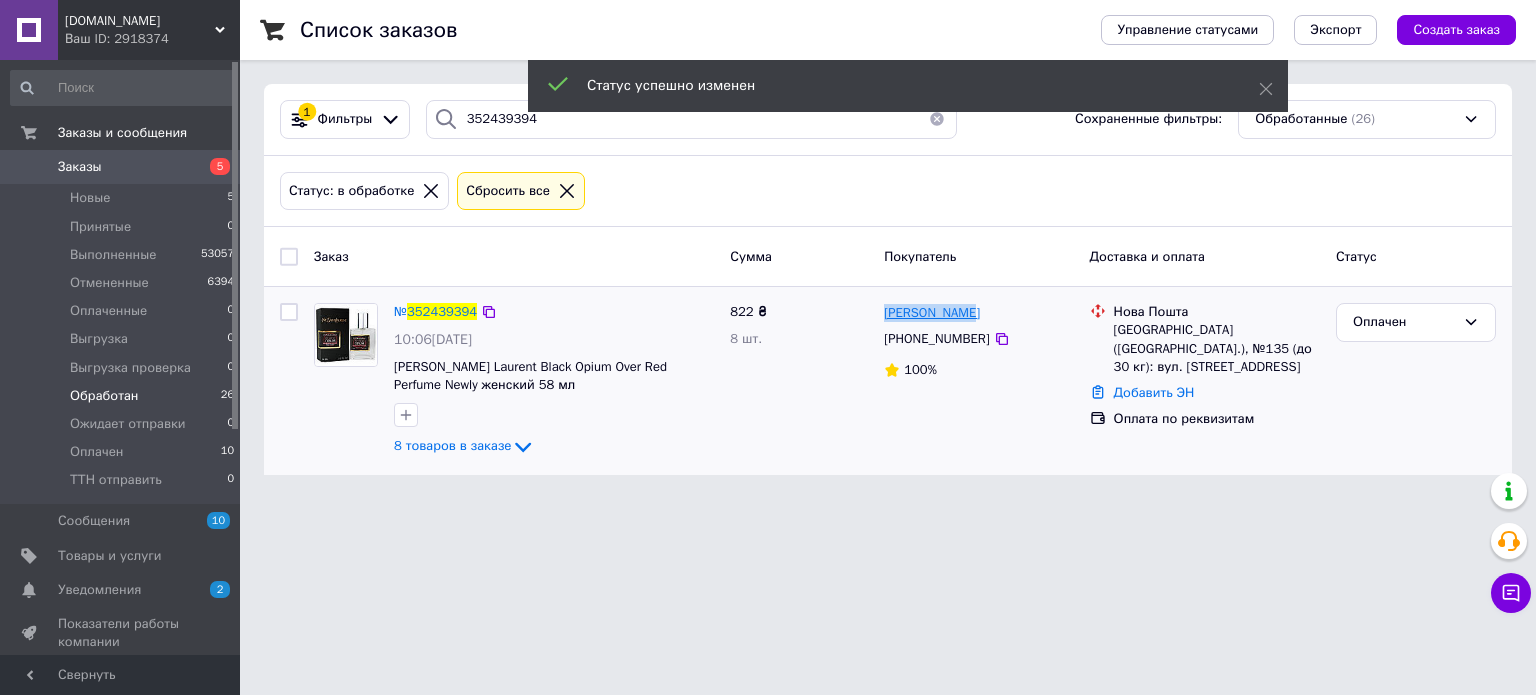 drag, startPoint x: 988, startPoint y: 313, endPoint x: 888, endPoint y: 312, distance: 100.005 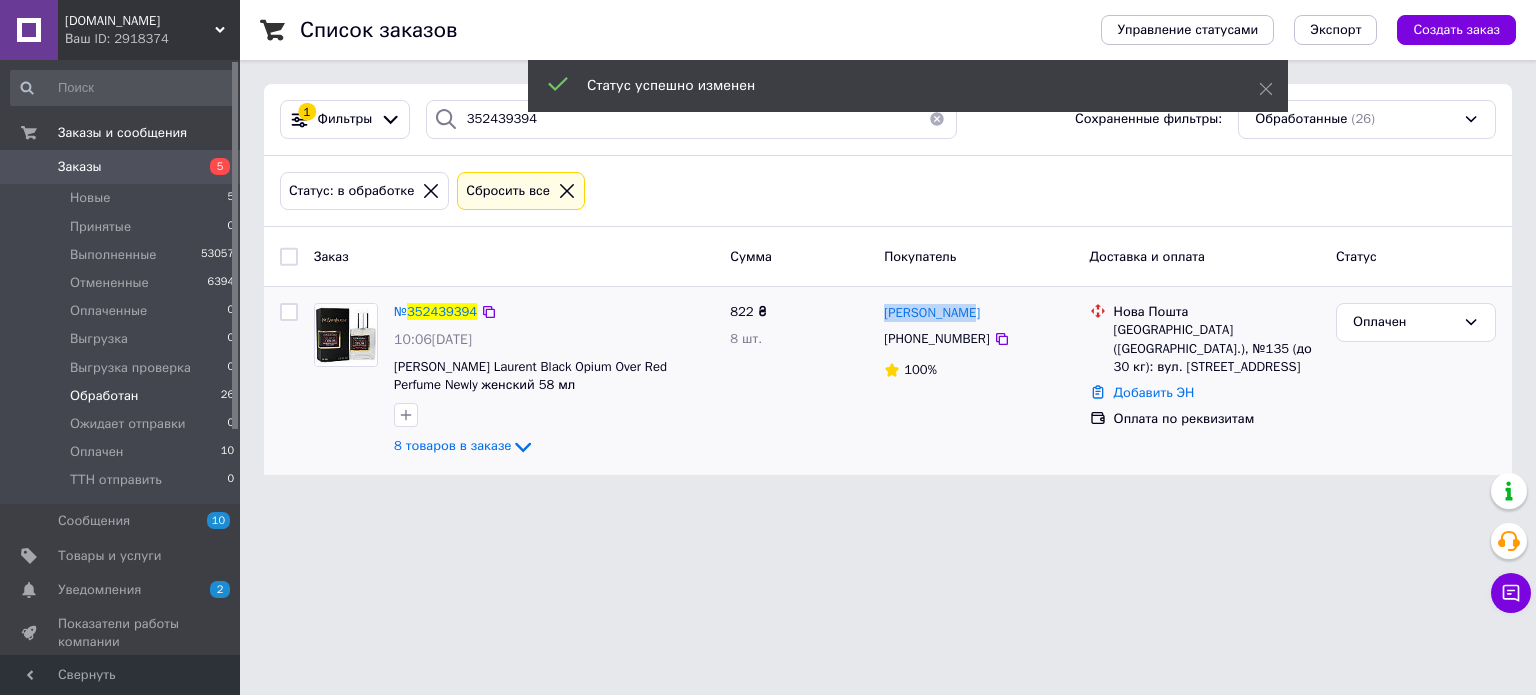copy on "[PERSON_NAME]" 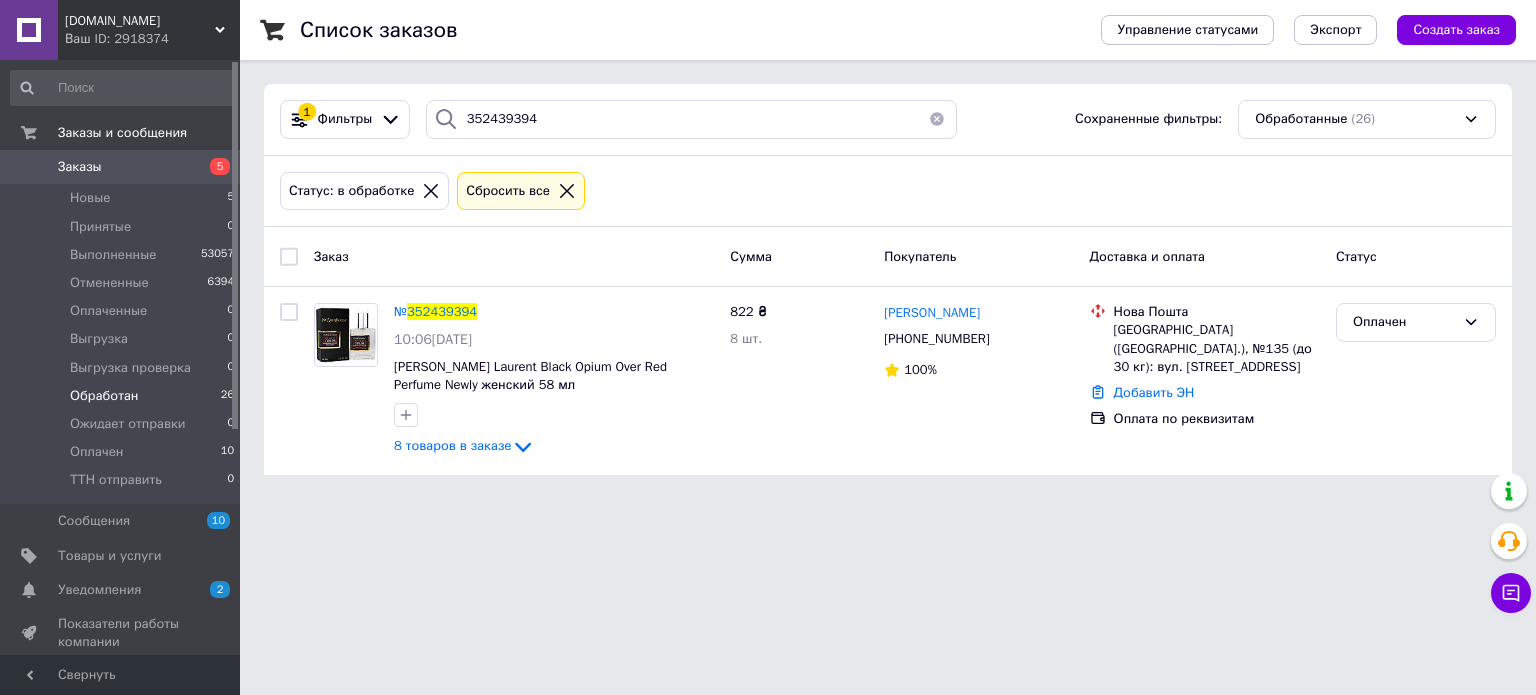 click on "[DOMAIN_NAME] Ваш ID: 2918374 Сайт [DOMAIN_NAME] Кабинет покупателя Проверить состояние системы Страница на портале Справка Выйти Заказы и сообщения Заказы 5 Новые 5 Принятые 0 Выполненные 53057 Отмененные 6394 Оплаченные 0 Выгрузка 0 Выгрузка проверка 0 Обработан 26 Ожидает отправки 0 Оплачен 10 ТТН отправить 0 Сообщения 10 Товары и услуги Уведомления 2 0 Показатели работы компании Панель управления Отзывы Покупатели Каталог ProSale Аналитика Управление сайтом Кошелек компании Маркет Настройки Тарифы и счета Prom микс 20 000 1 352439394" at bounding box center (768, 249) 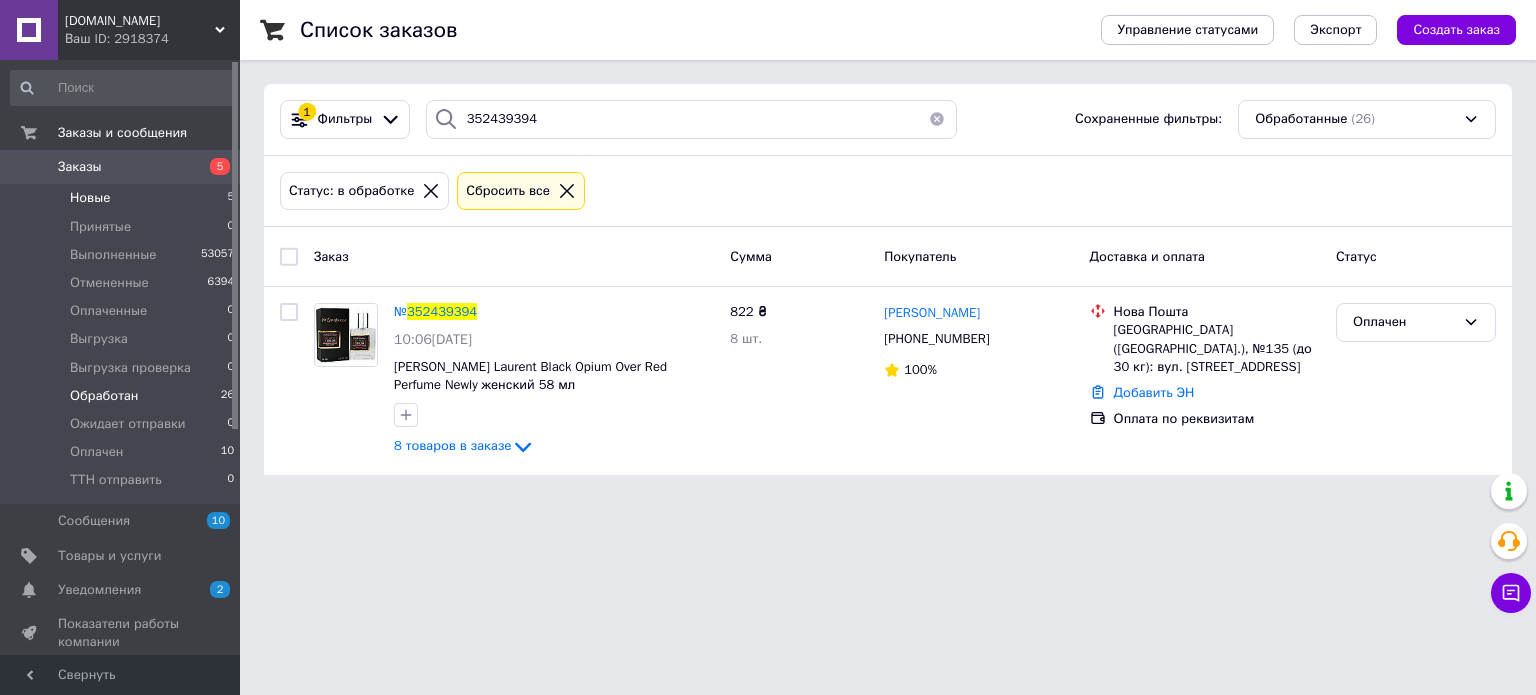 click on "Новые" at bounding box center [90, 198] 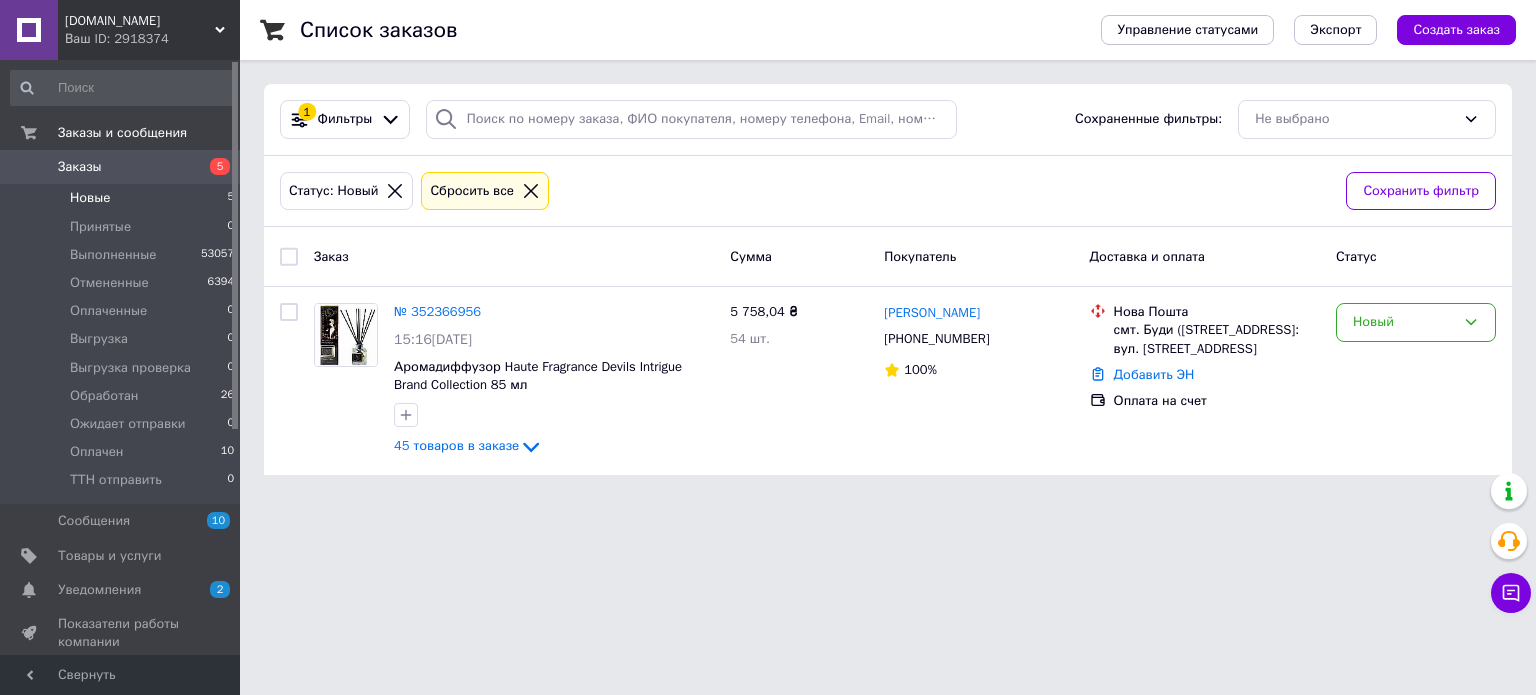 click on "[DOMAIN_NAME] Ваш ID: 2918374 Сайт [DOMAIN_NAME] Кабинет покупателя Проверить состояние системы Страница на портале Справка Выйти Заказы и сообщения Заказы 5 Новые 5 Принятые 0 Выполненные 53057 Отмененные 6394 Оплаченные 0 Выгрузка 0 Выгрузка проверка 0 Обработан 26 Ожидает отправки 0 Оплачен 10 ТТН отправить 0 Сообщения 10 Товары и услуги Уведомления 2 0 Показатели работы компании Панель управления Отзывы Покупатели Каталог ProSale Аналитика Управление сайтом Кошелек компании Маркет Настройки Тарифы и счета Prom микс 20 000 1 Заказ" at bounding box center (768, 249) 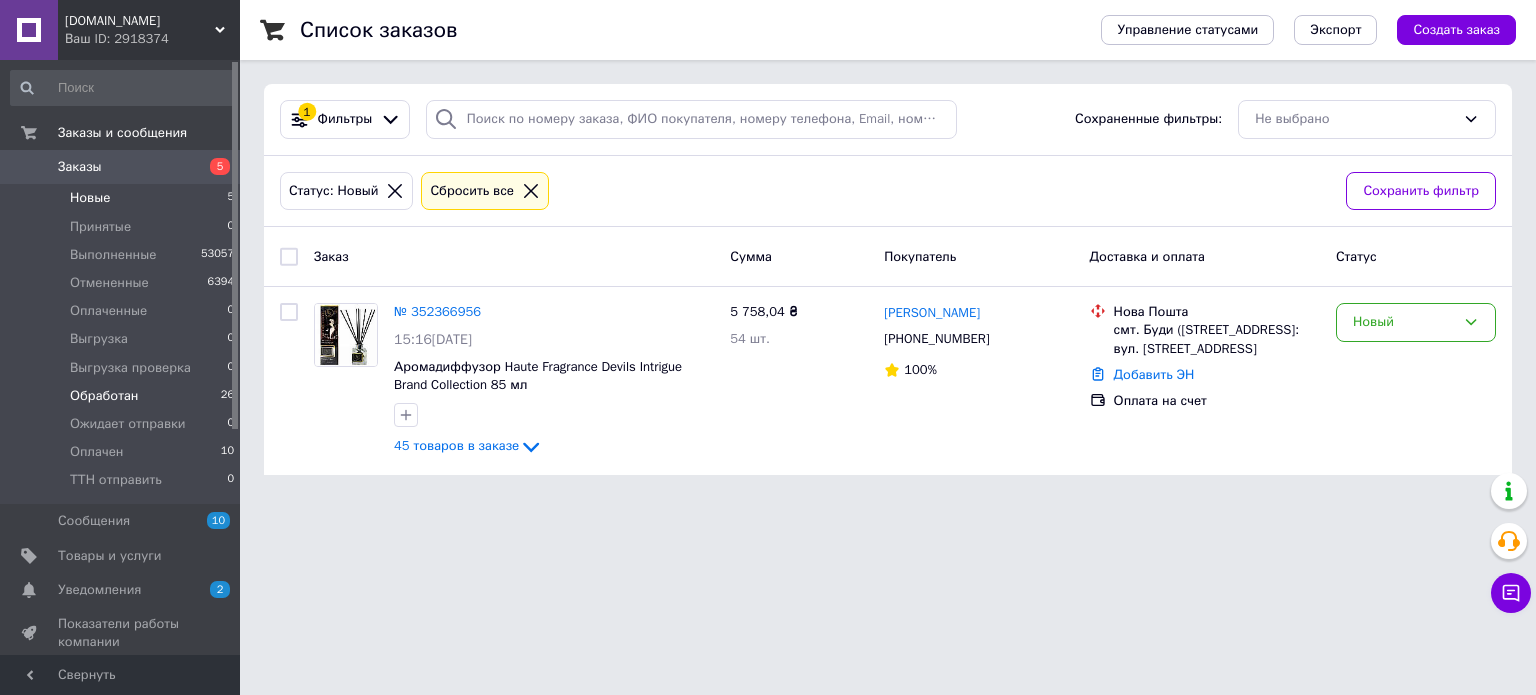 click on "Обработан" at bounding box center (104, 396) 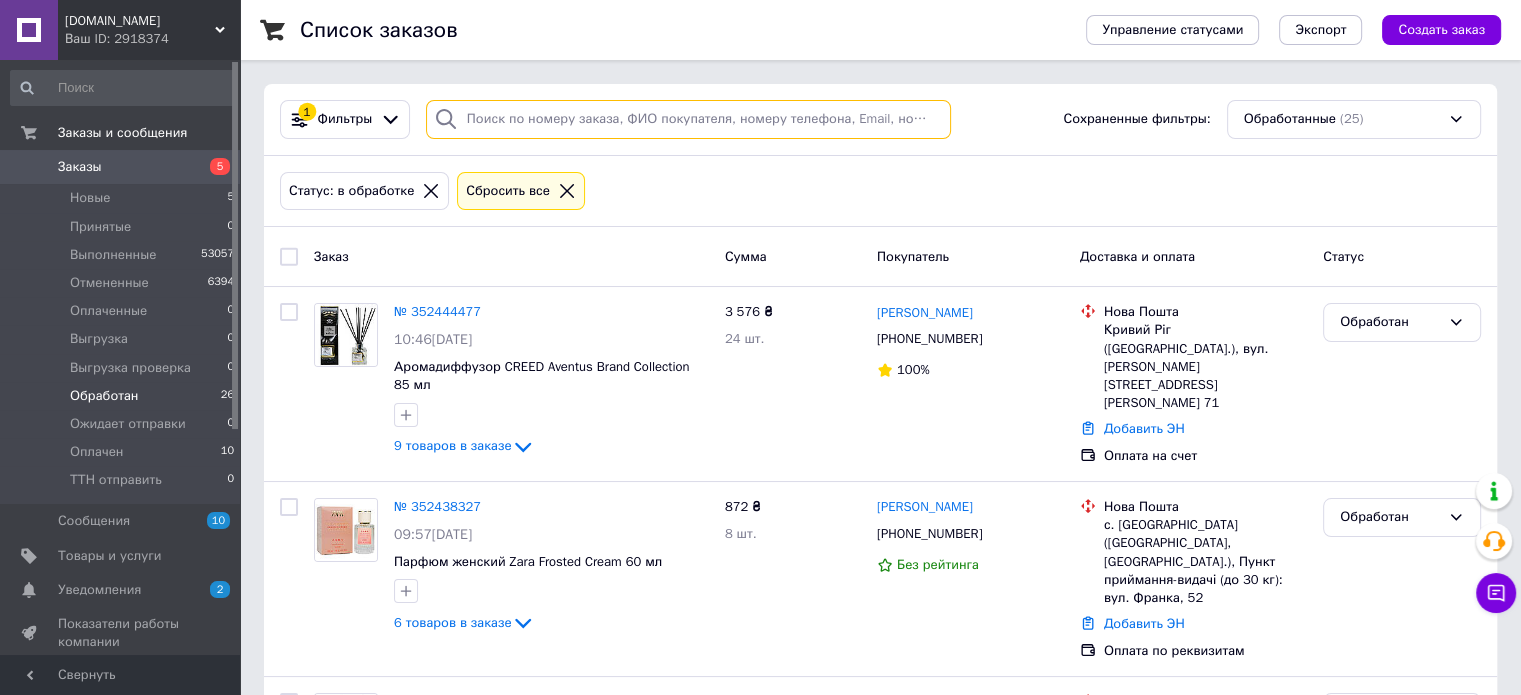 click at bounding box center [688, 119] 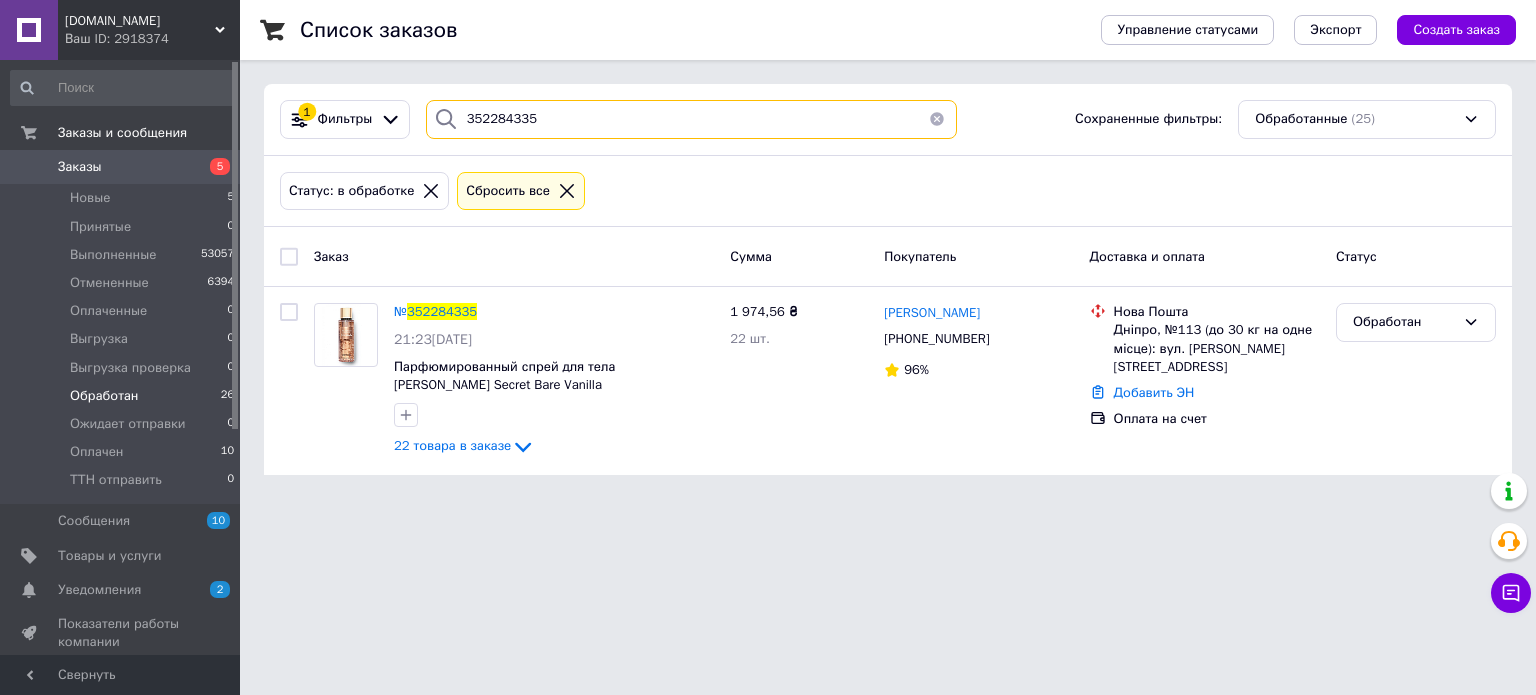 type on "352284335" 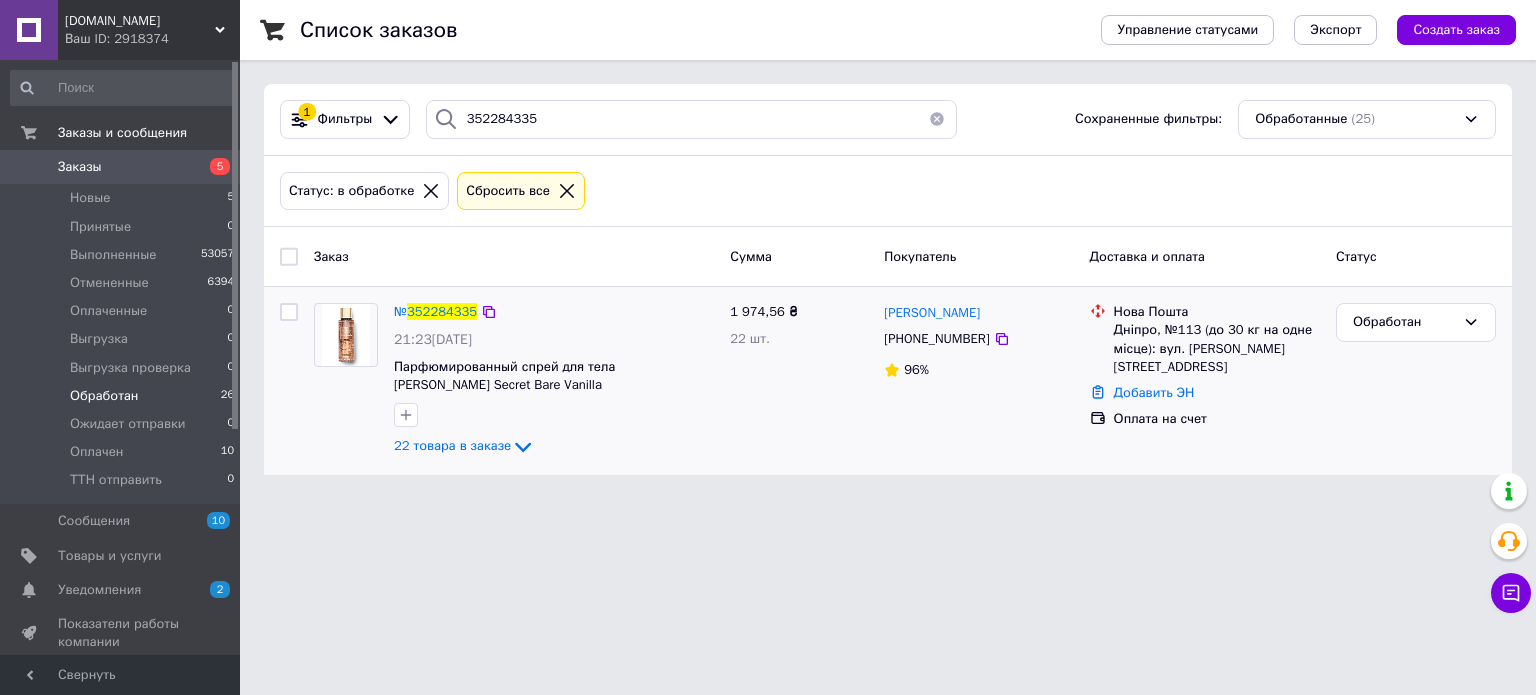 drag, startPoint x: 932, startPoint y: 318, endPoint x: 881, endPoint y: 318, distance: 51 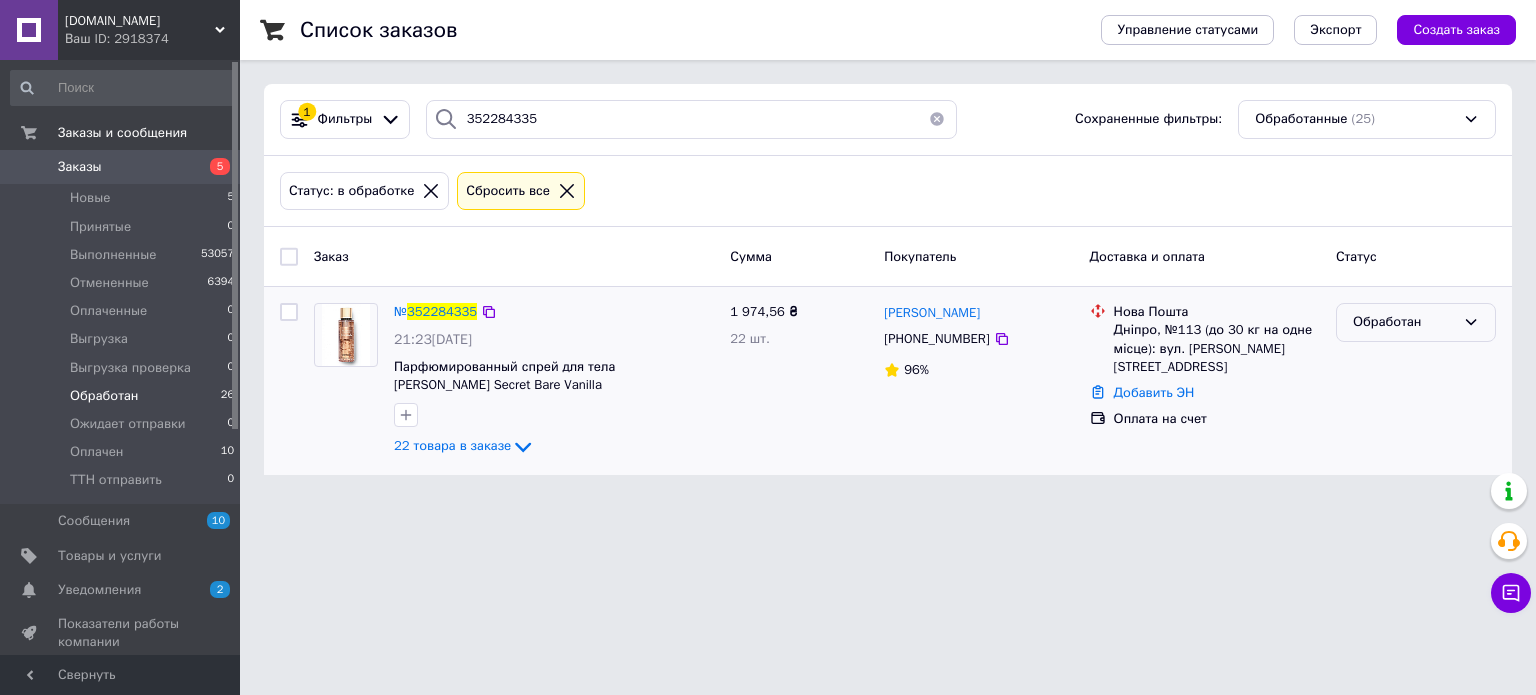 click on "Обработан" at bounding box center (1404, 322) 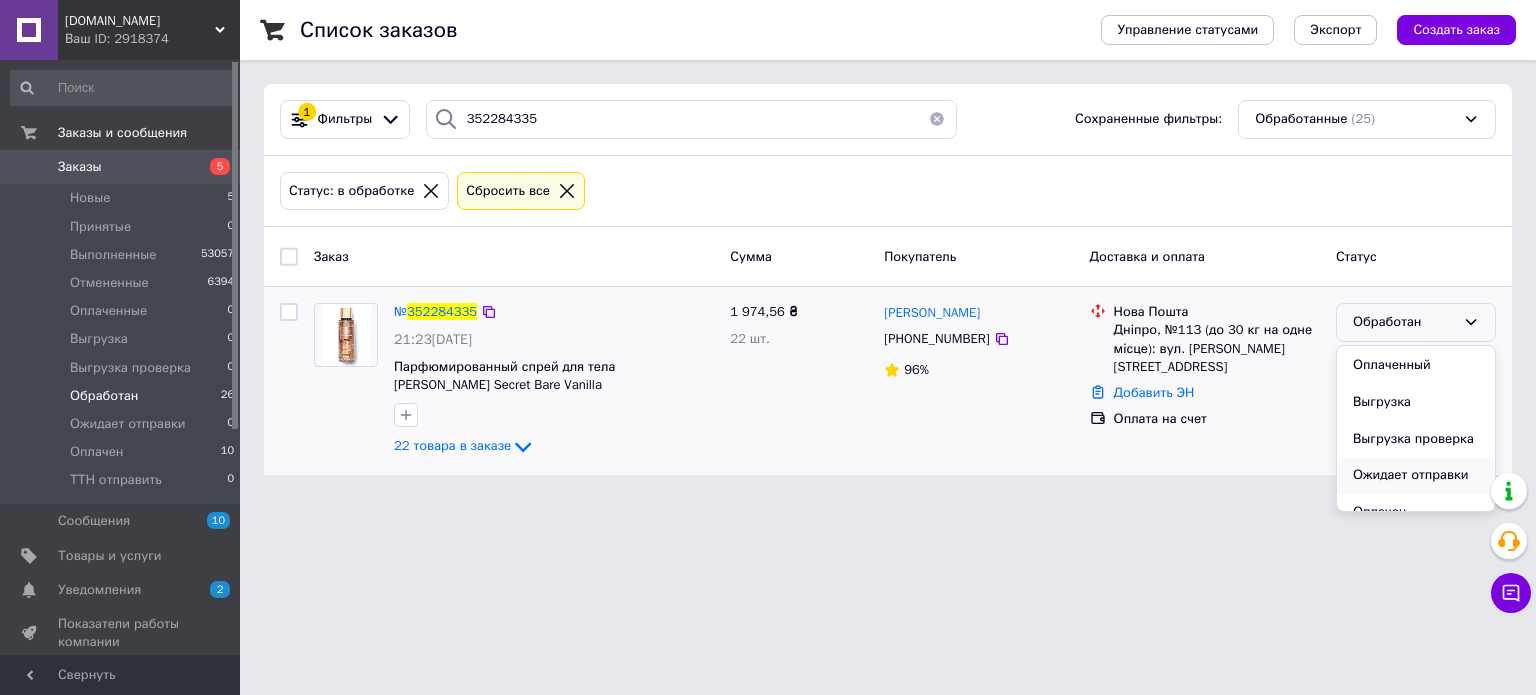 scroll, scrollTop: 163, scrollLeft: 0, axis: vertical 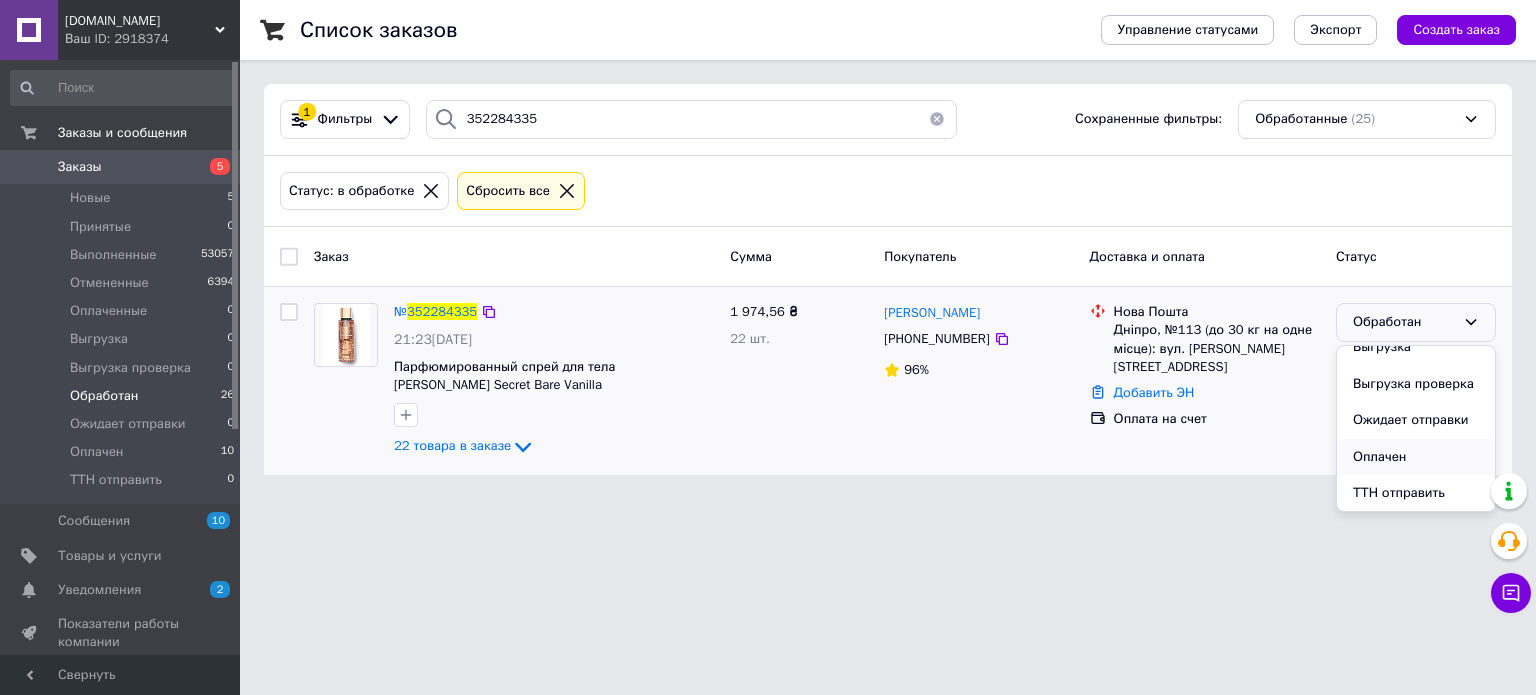 click on "Оплачен" at bounding box center (1416, 457) 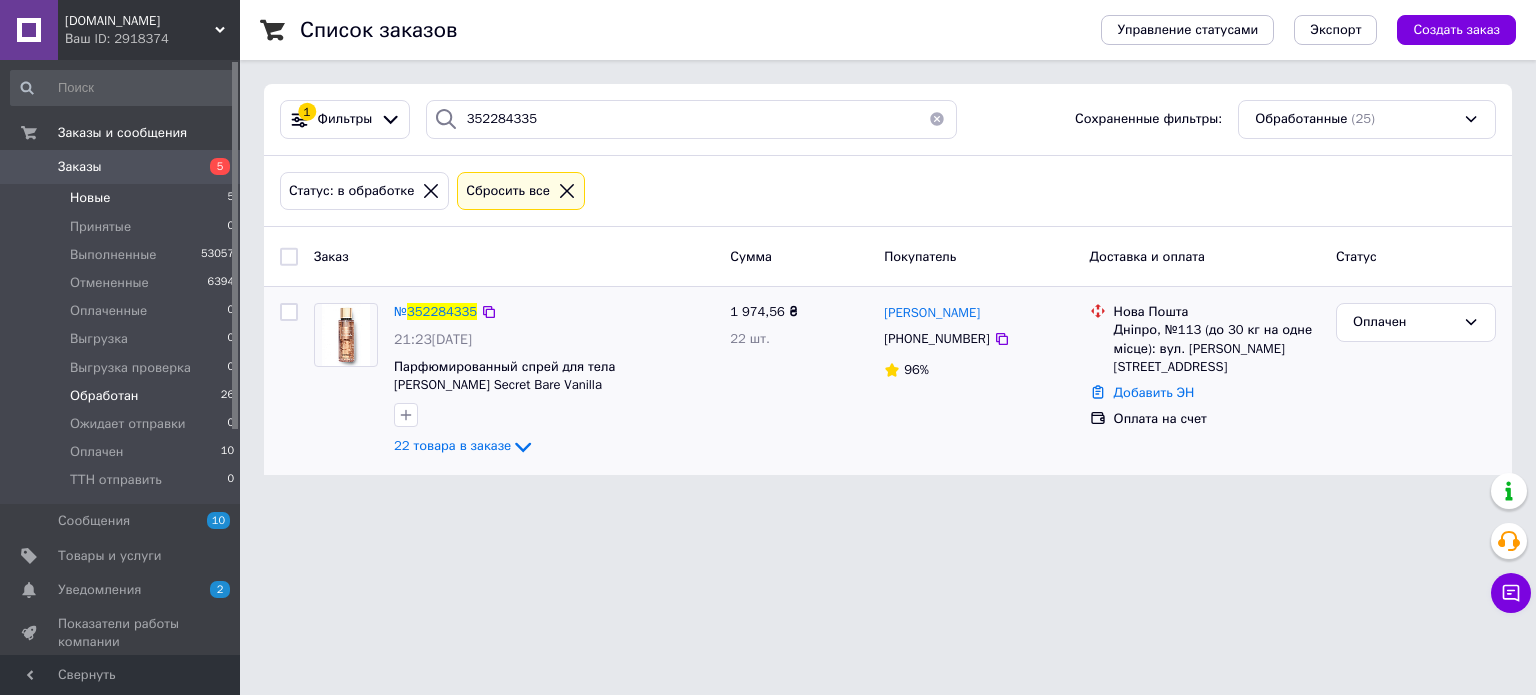click on "Новые" at bounding box center [90, 198] 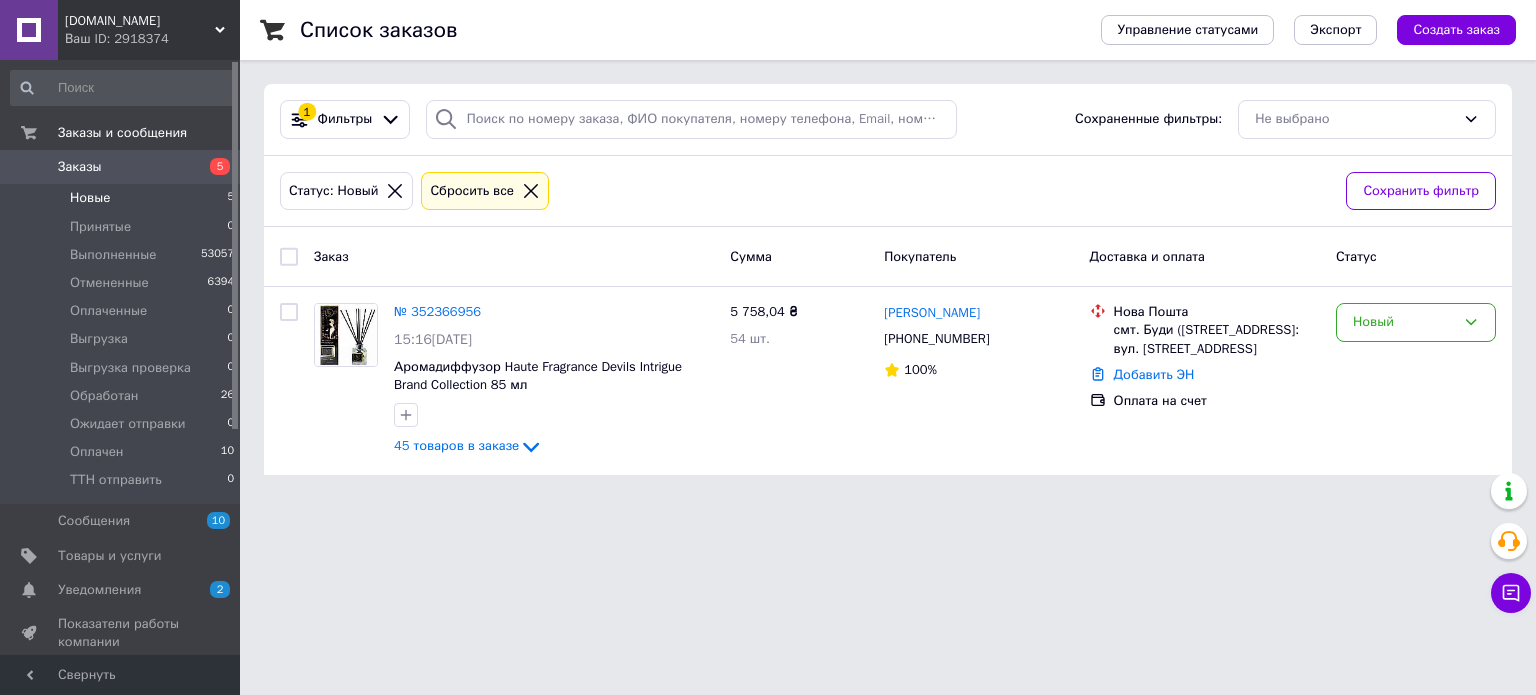 click on "Новые" at bounding box center [90, 198] 